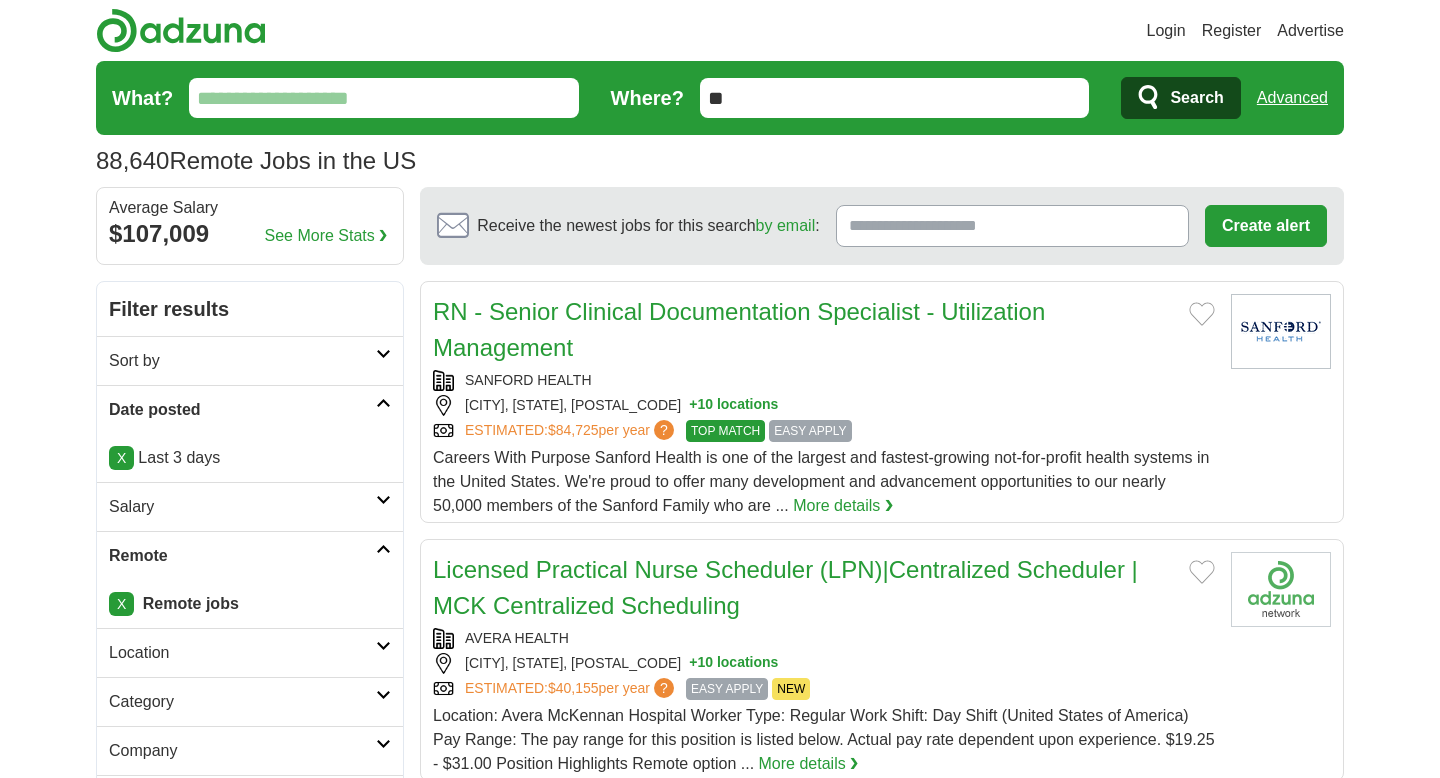 scroll, scrollTop: 0, scrollLeft: 0, axis: both 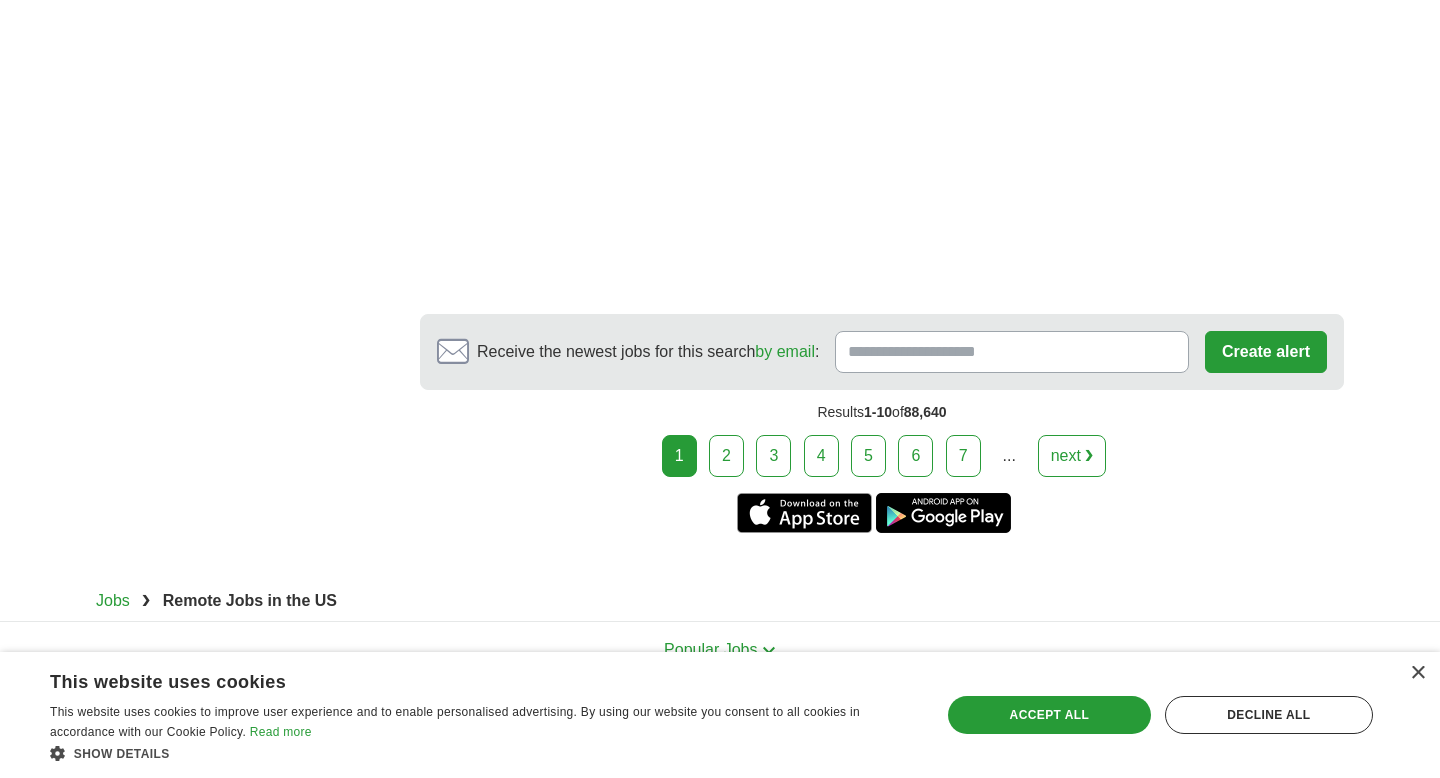 click on "2" at bounding box center [726, 456] 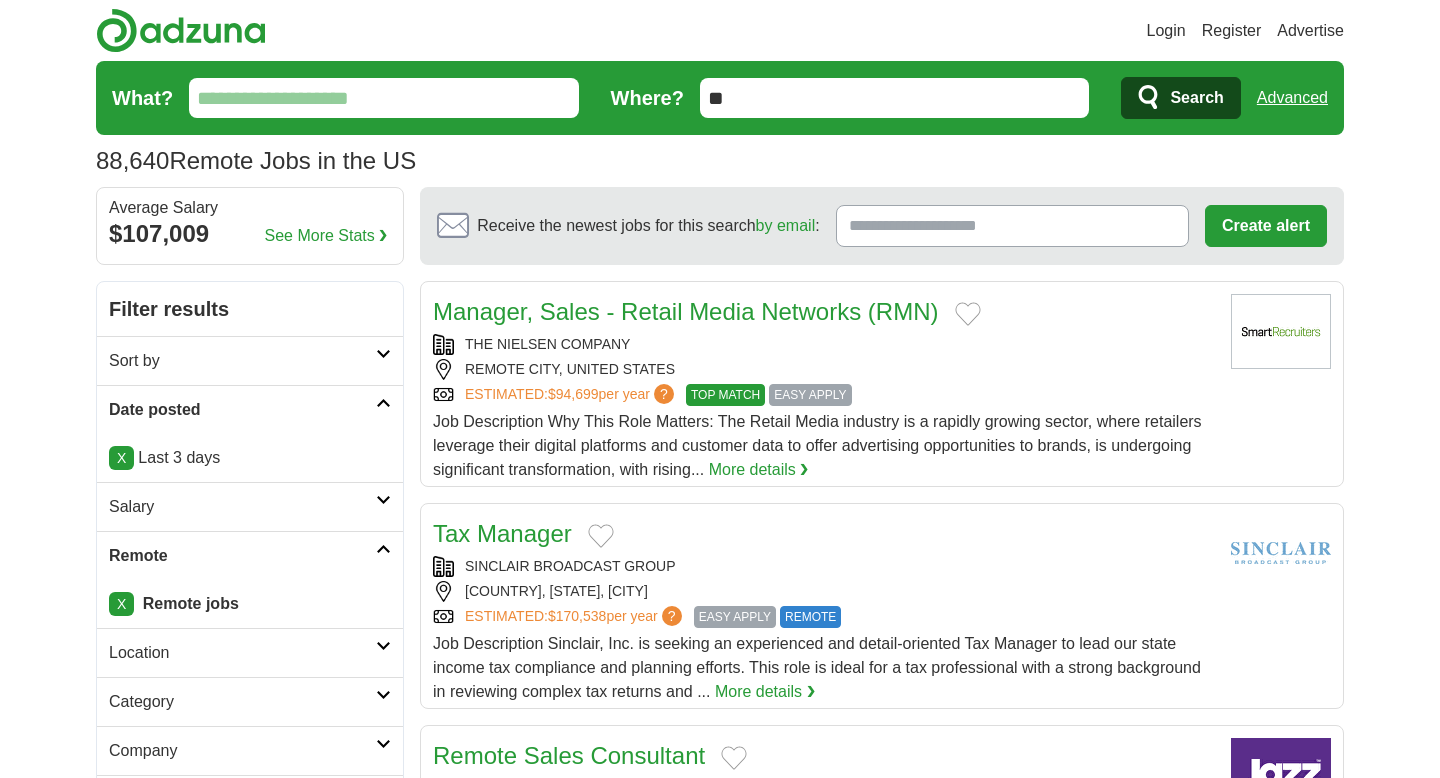 scroll, scrollTop: 0, scrollLeft: 0, axis: both 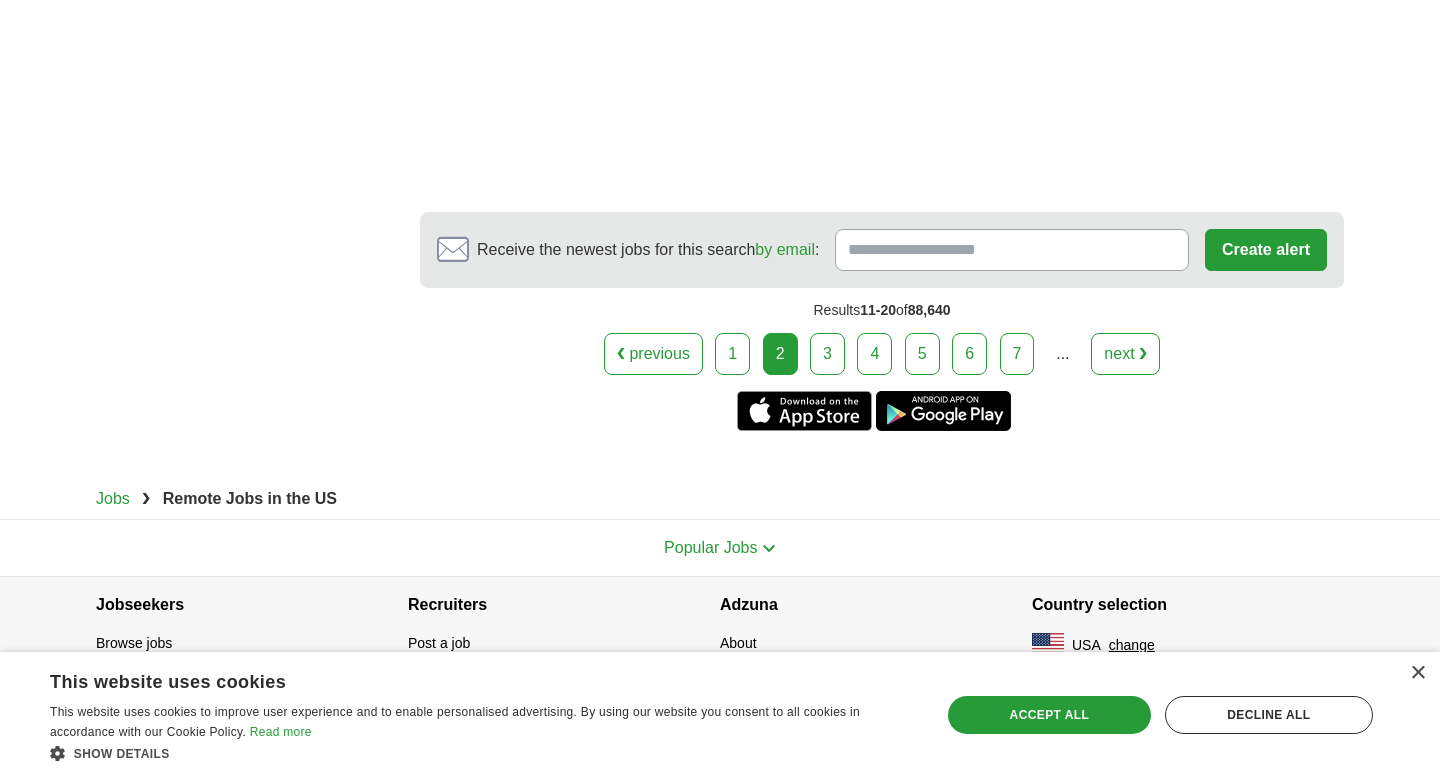 click on "3" at bounding box center (827, 354) 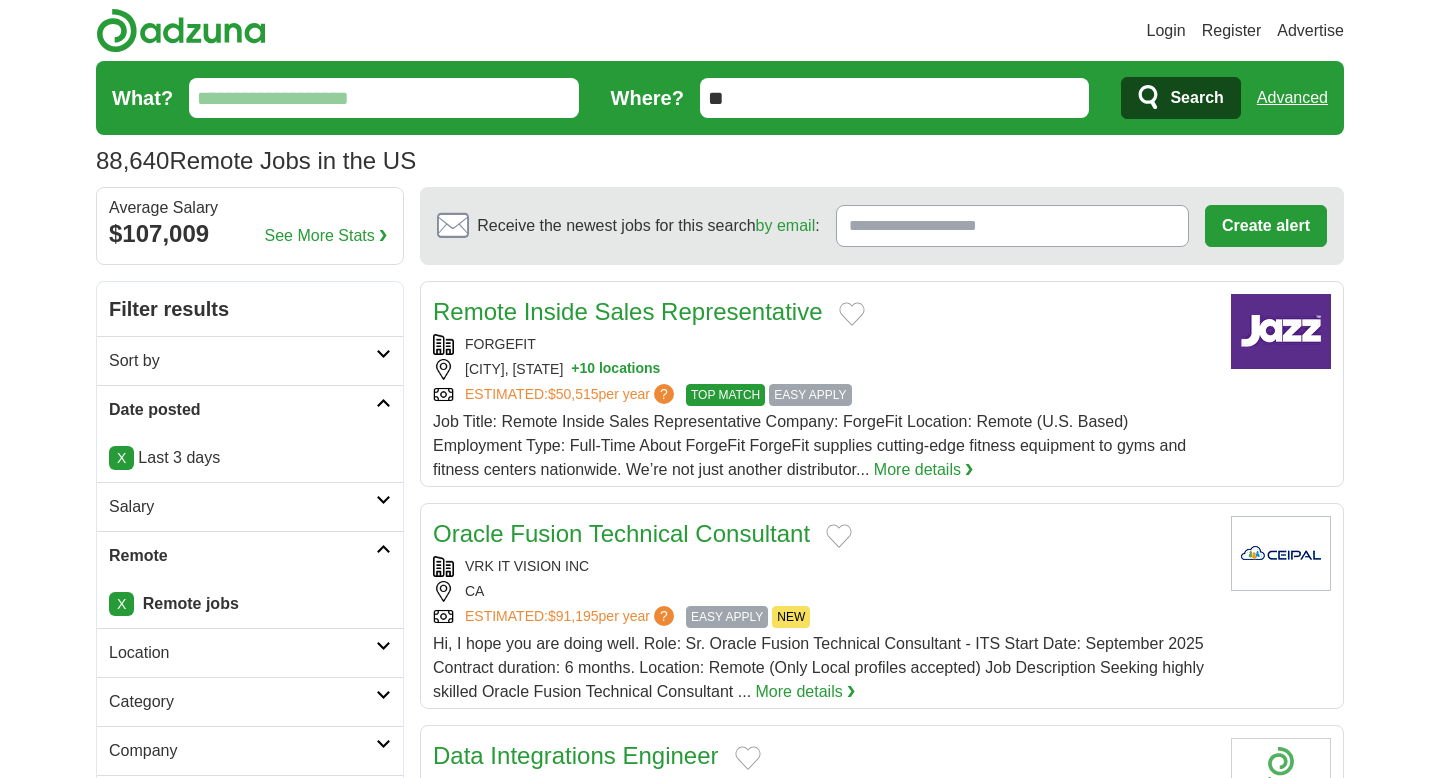 scroll, scrollTop: 0, scrollLeft: 0, axis: both 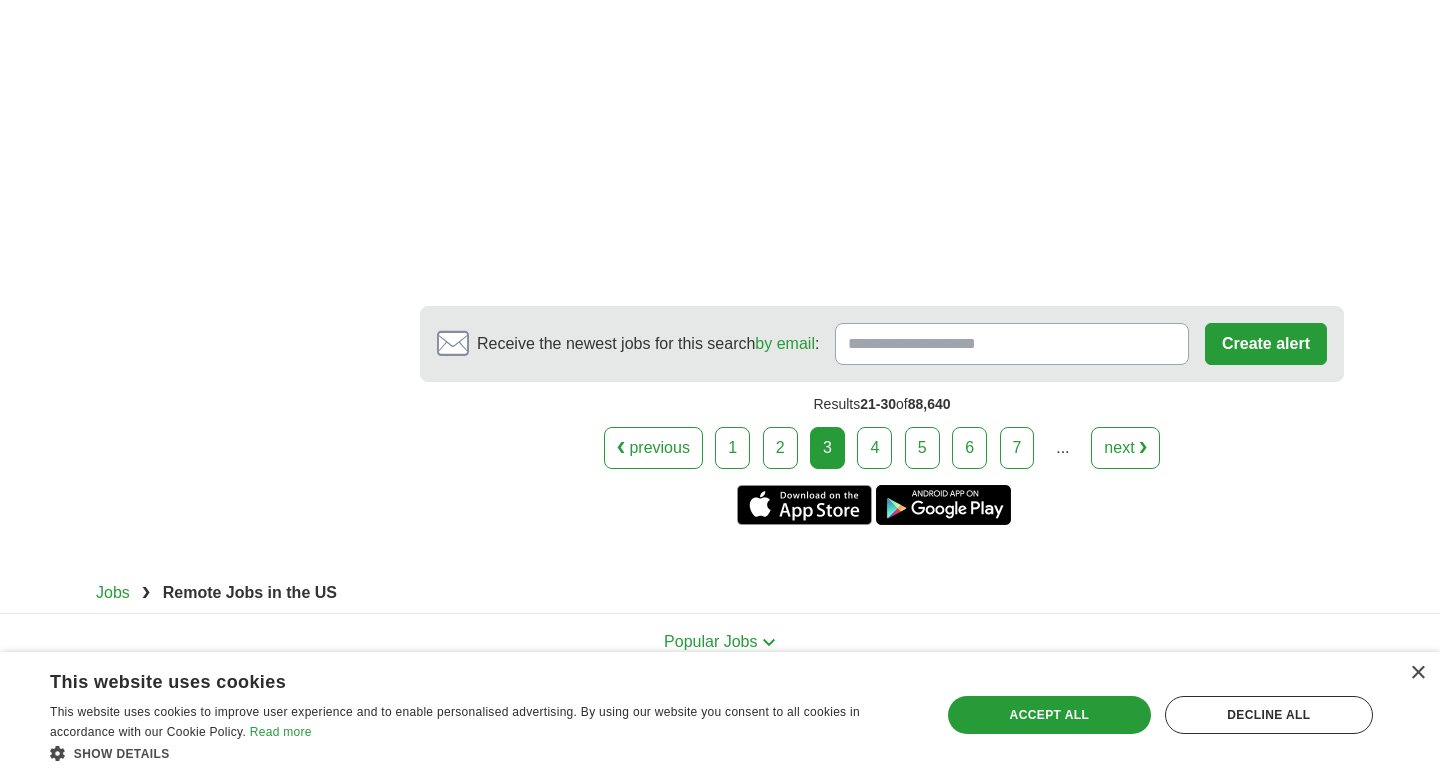 click on "4" at bounding box center [874, 448] 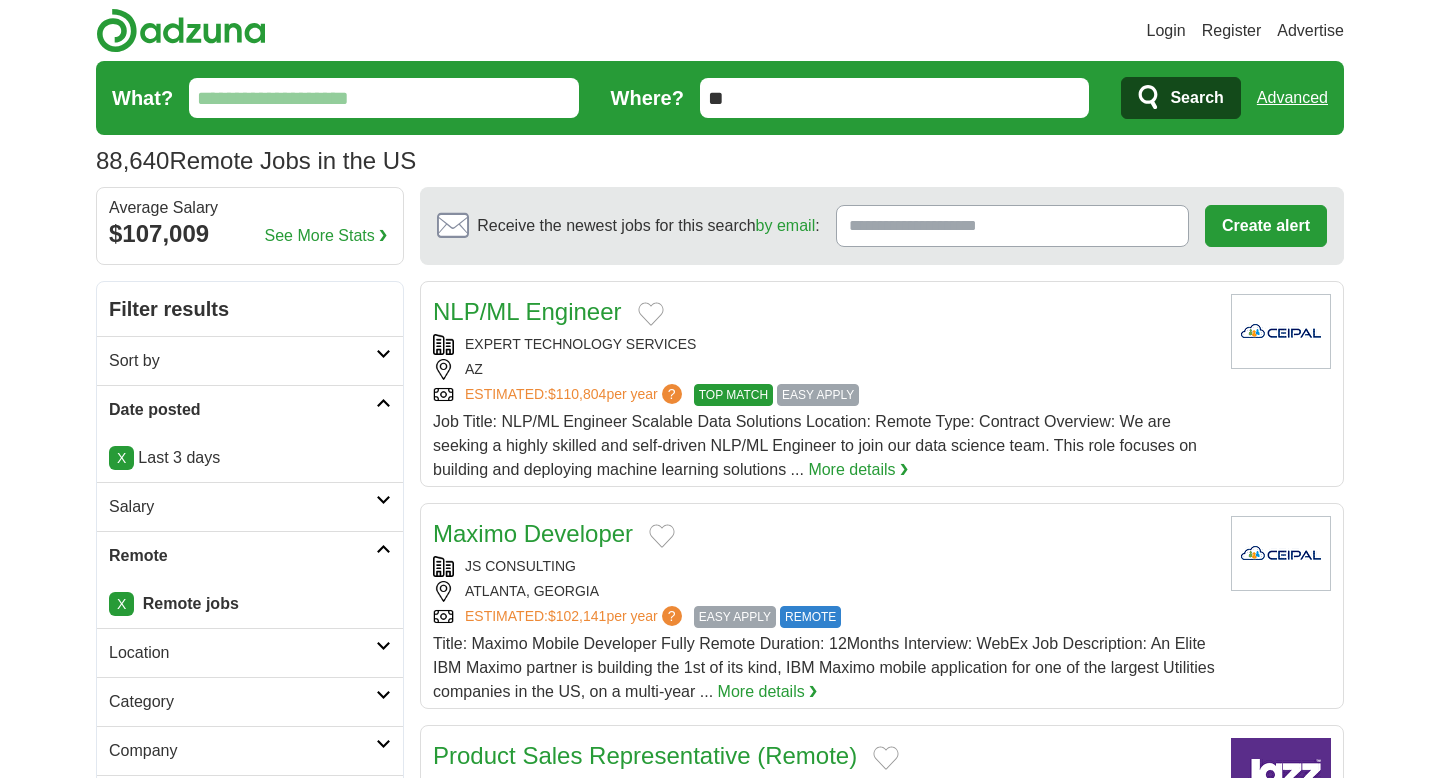 scroll, scrollTop: 0, scrollLeft: 0, axis: both 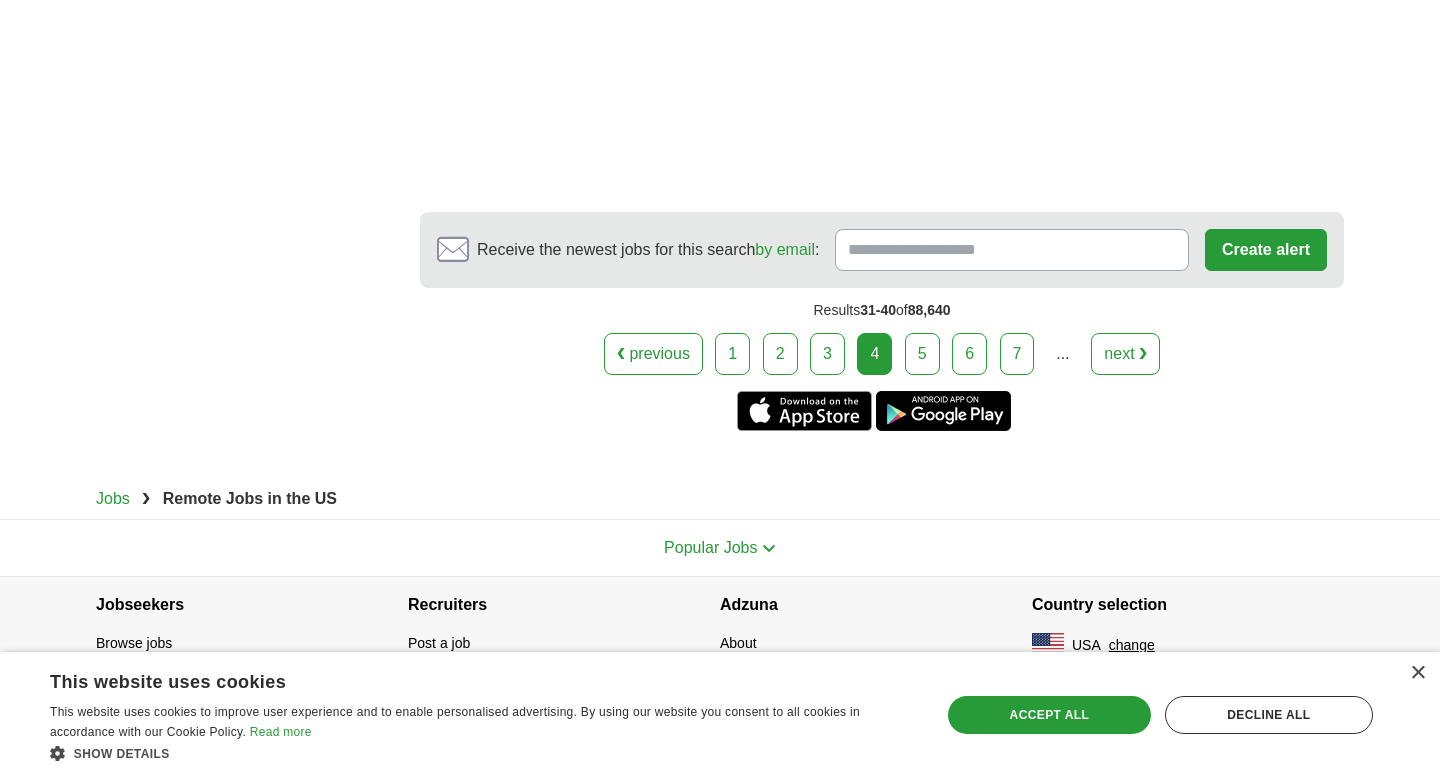 click on "5" at bounding box center [922, 354] 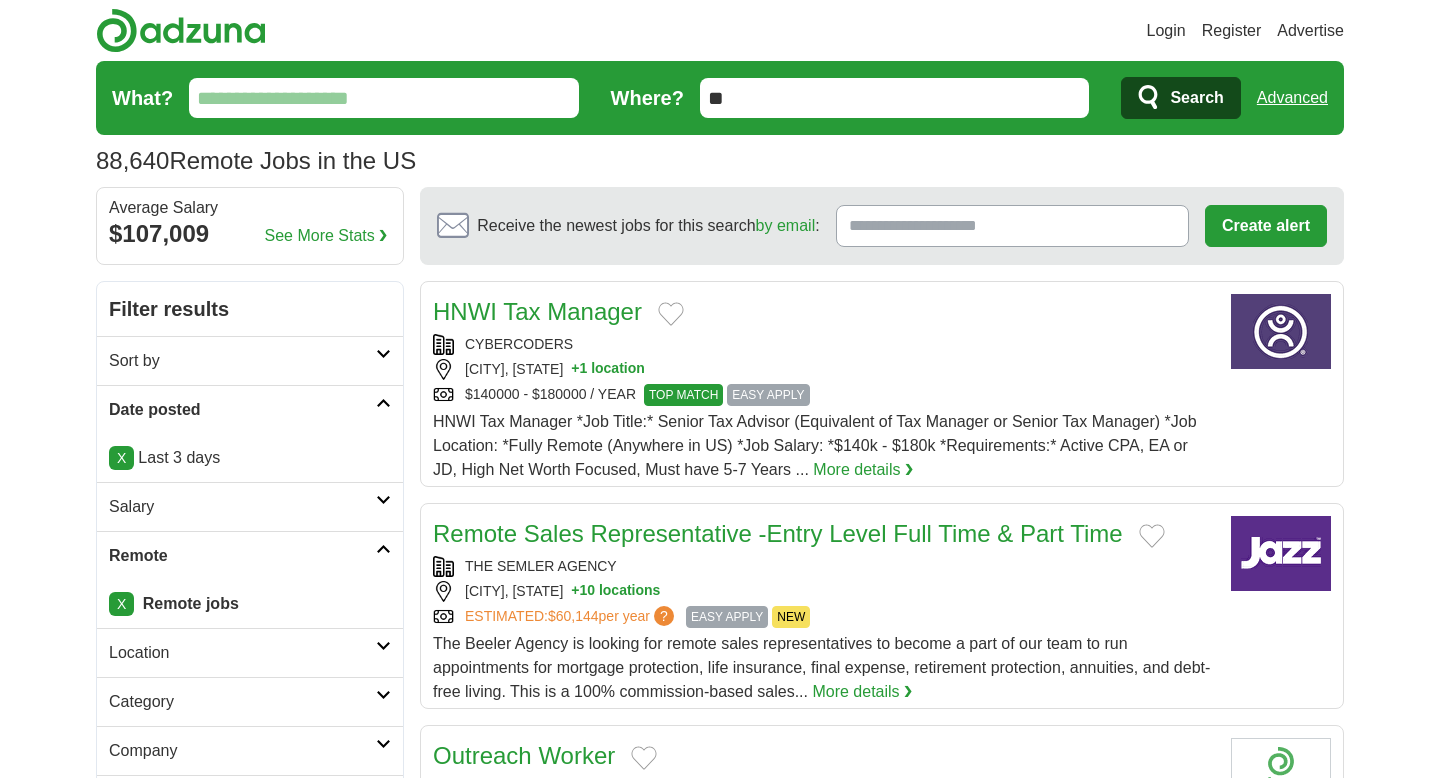scroll, scrollTop: 0, scrollLeft: 0, axis: both 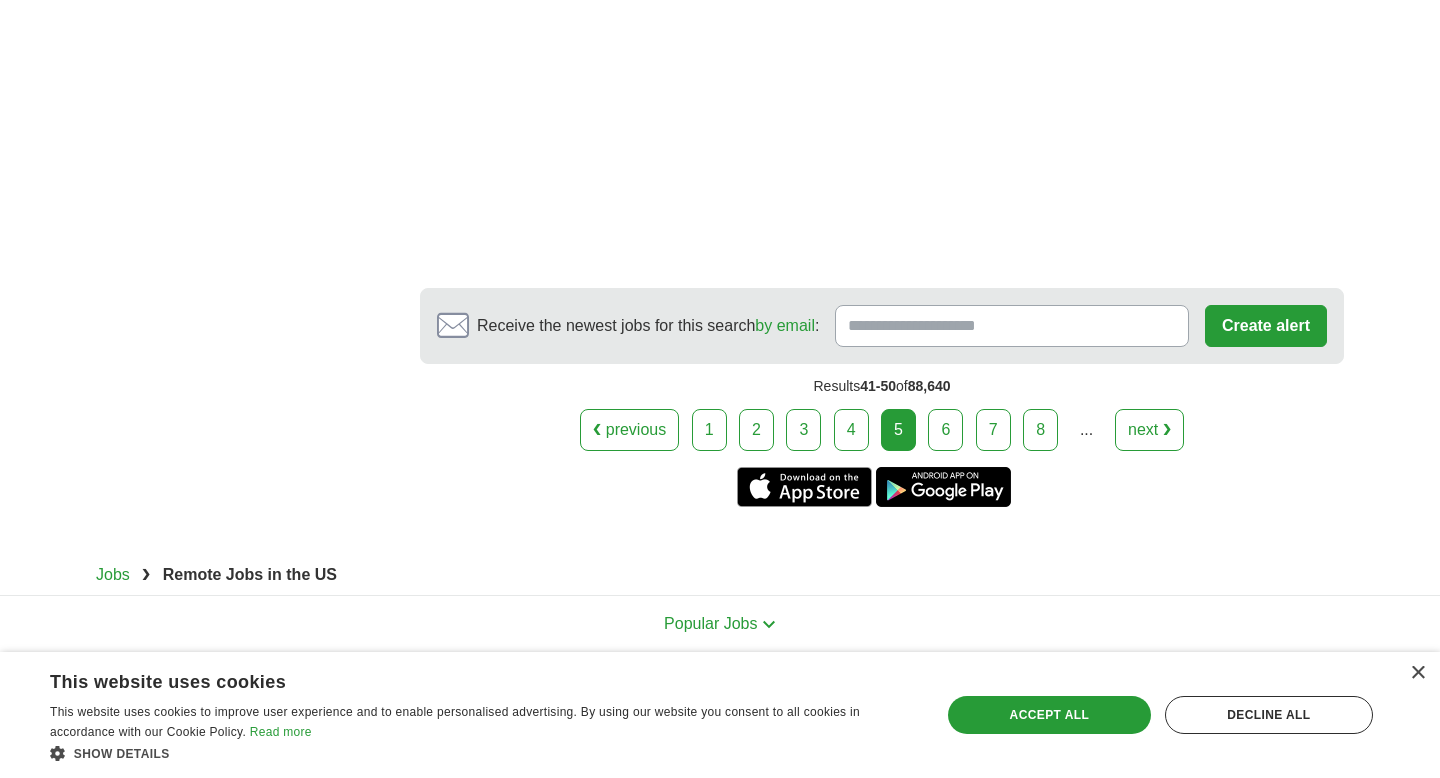 click on "6" at bounding box center [945, 430] 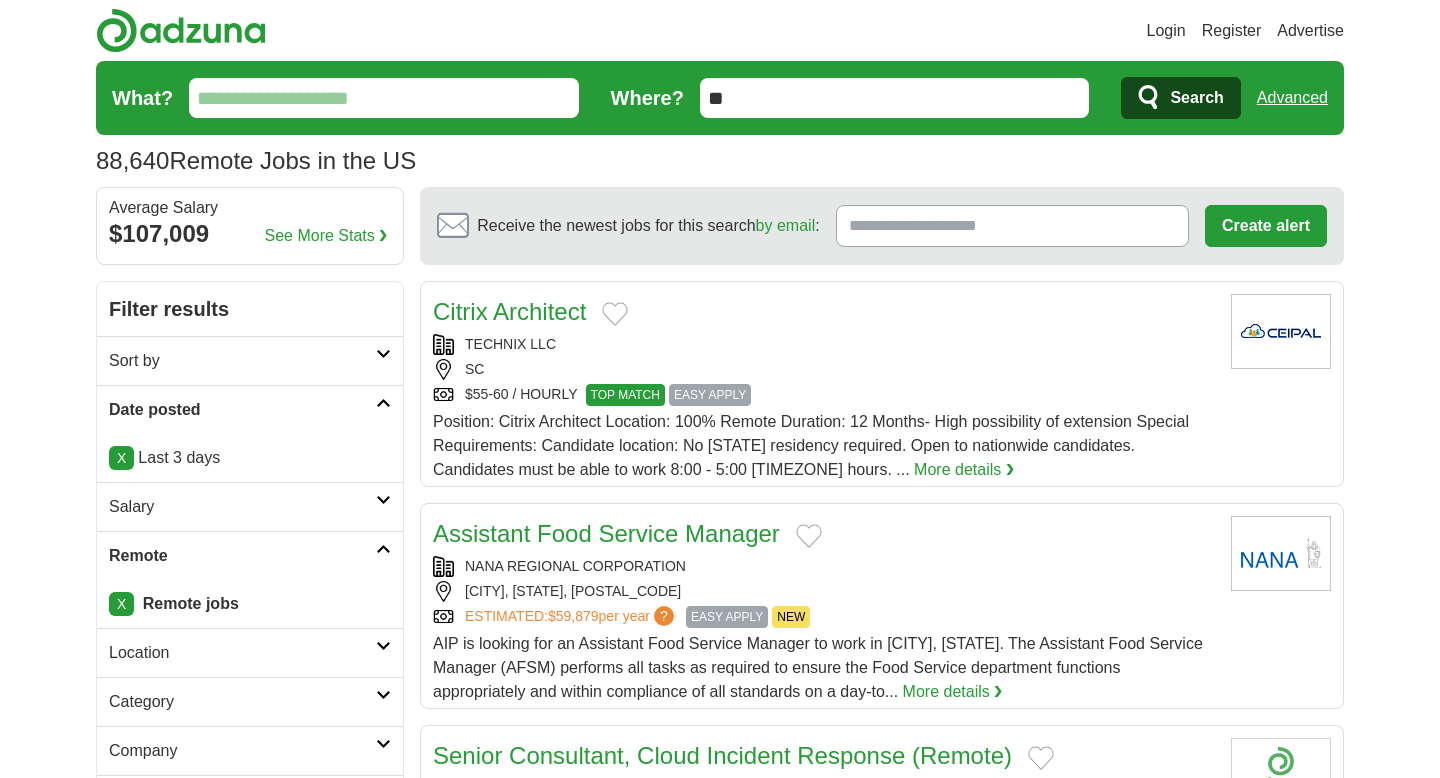 scroll, scrollTop: 0, scrollLeft: 0, axis: both 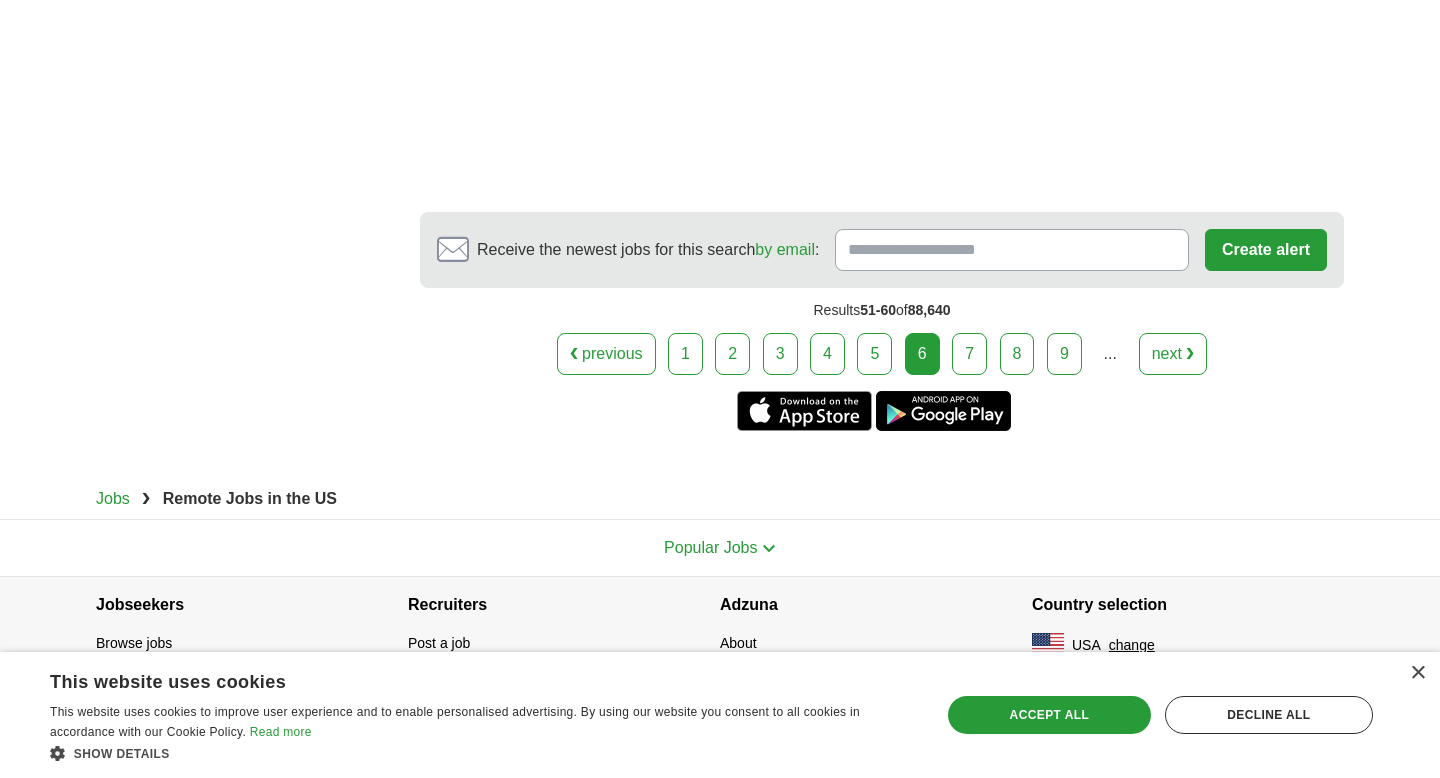 click on "7" at bounding box center (969, 354) 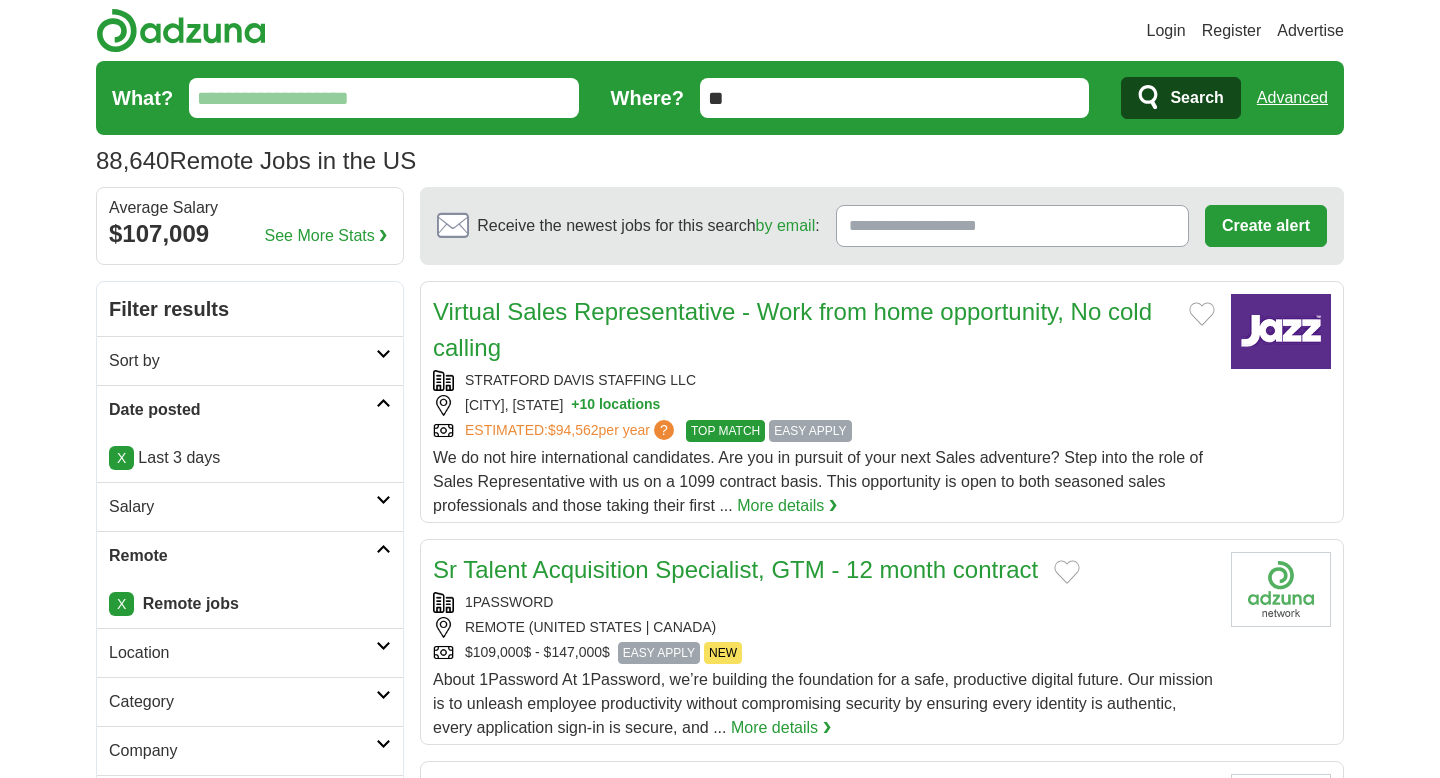 scroll, scrollTop: 0, scrollLeft: 0, axis: both 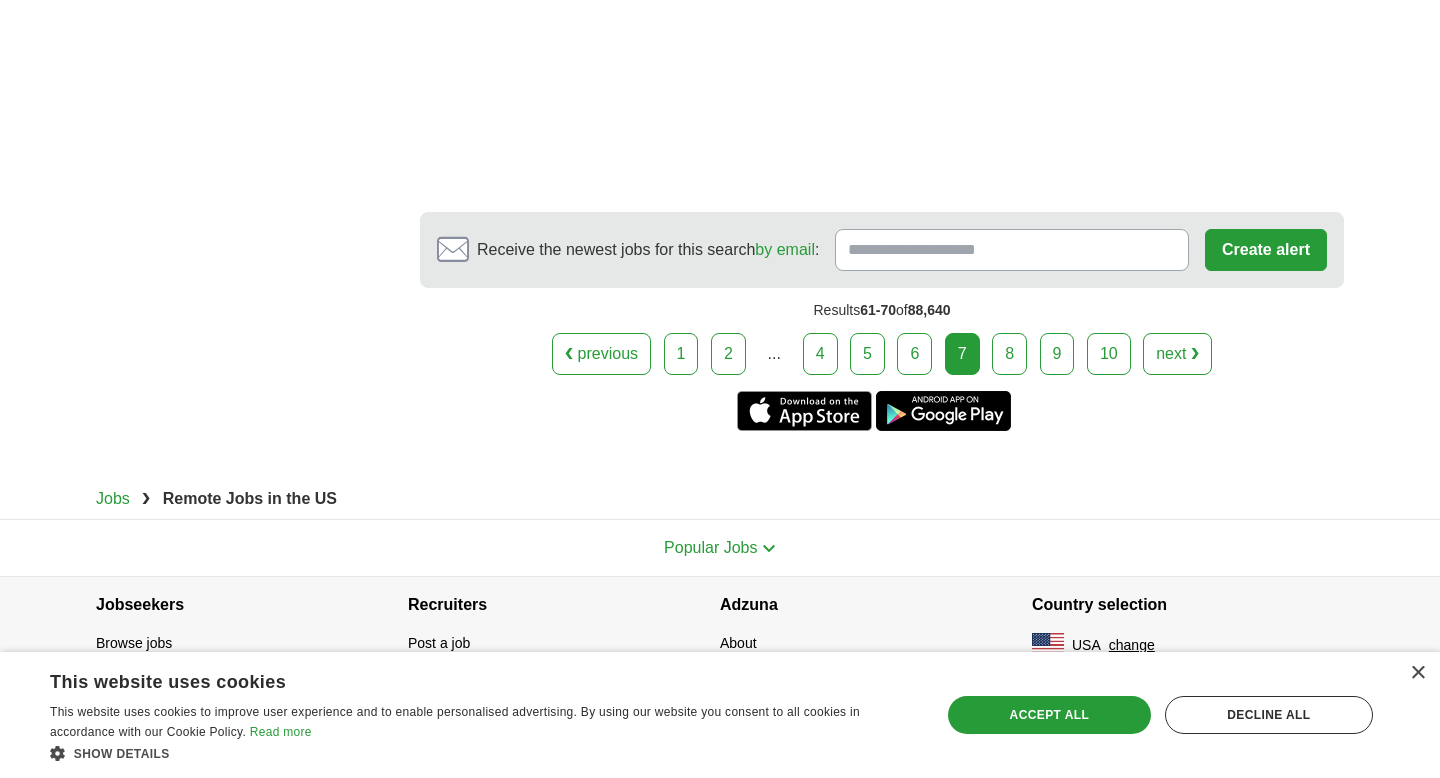 click on "8" at bounding box center [1009, 354] 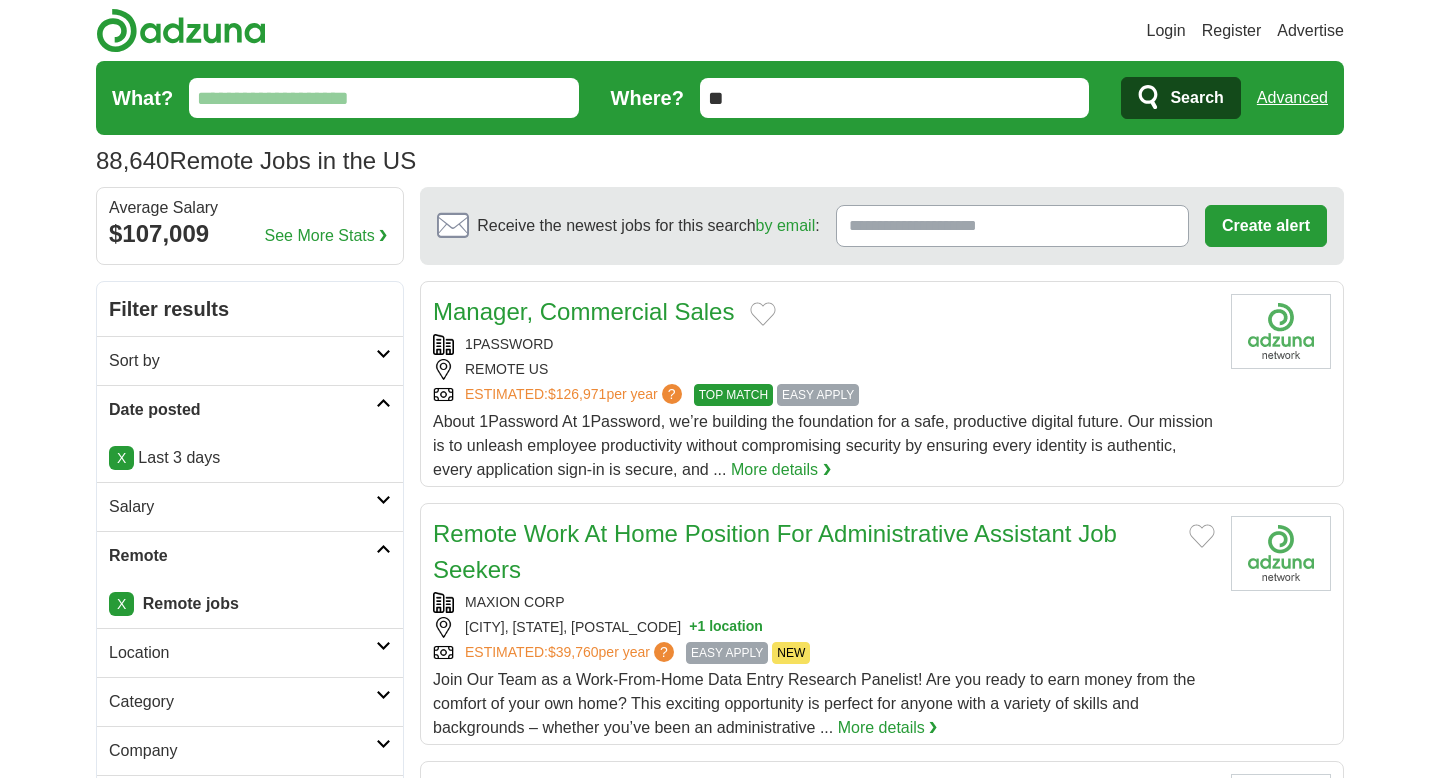 scroll, scrollTop: 0, scrollLeft: 0, axis: both 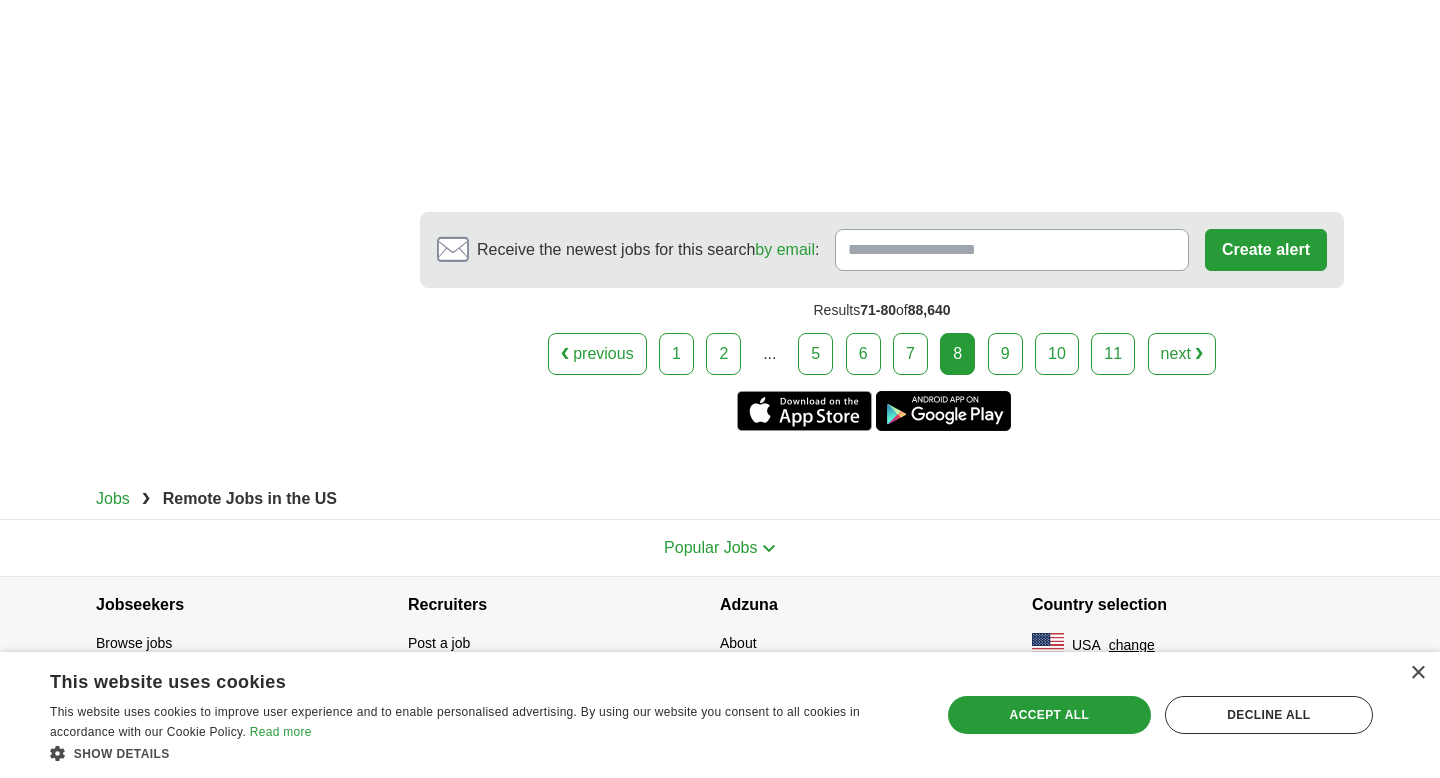 click on "9" at bounding box center [1005, 354] 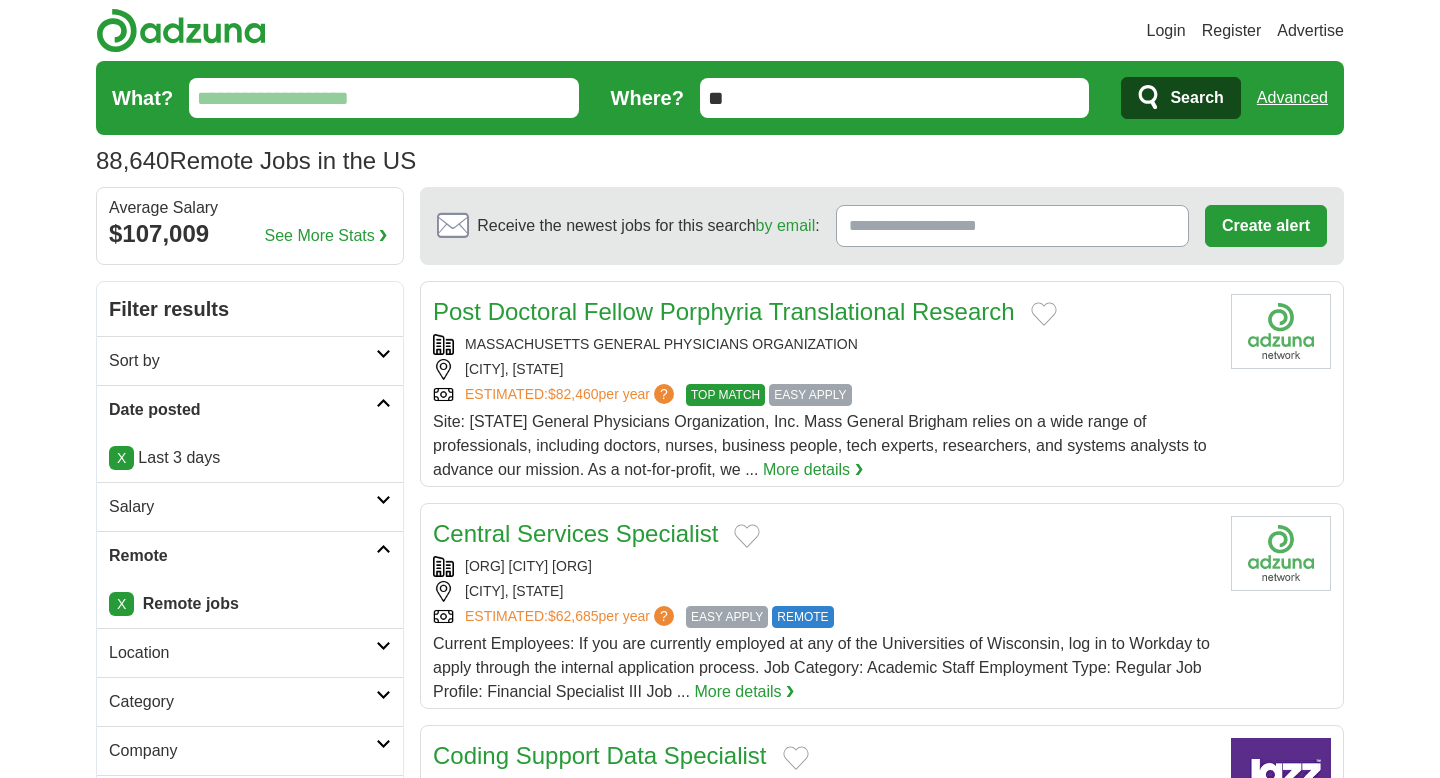scroll, scrollTop: 0, scrollLeft: 0, axis: both 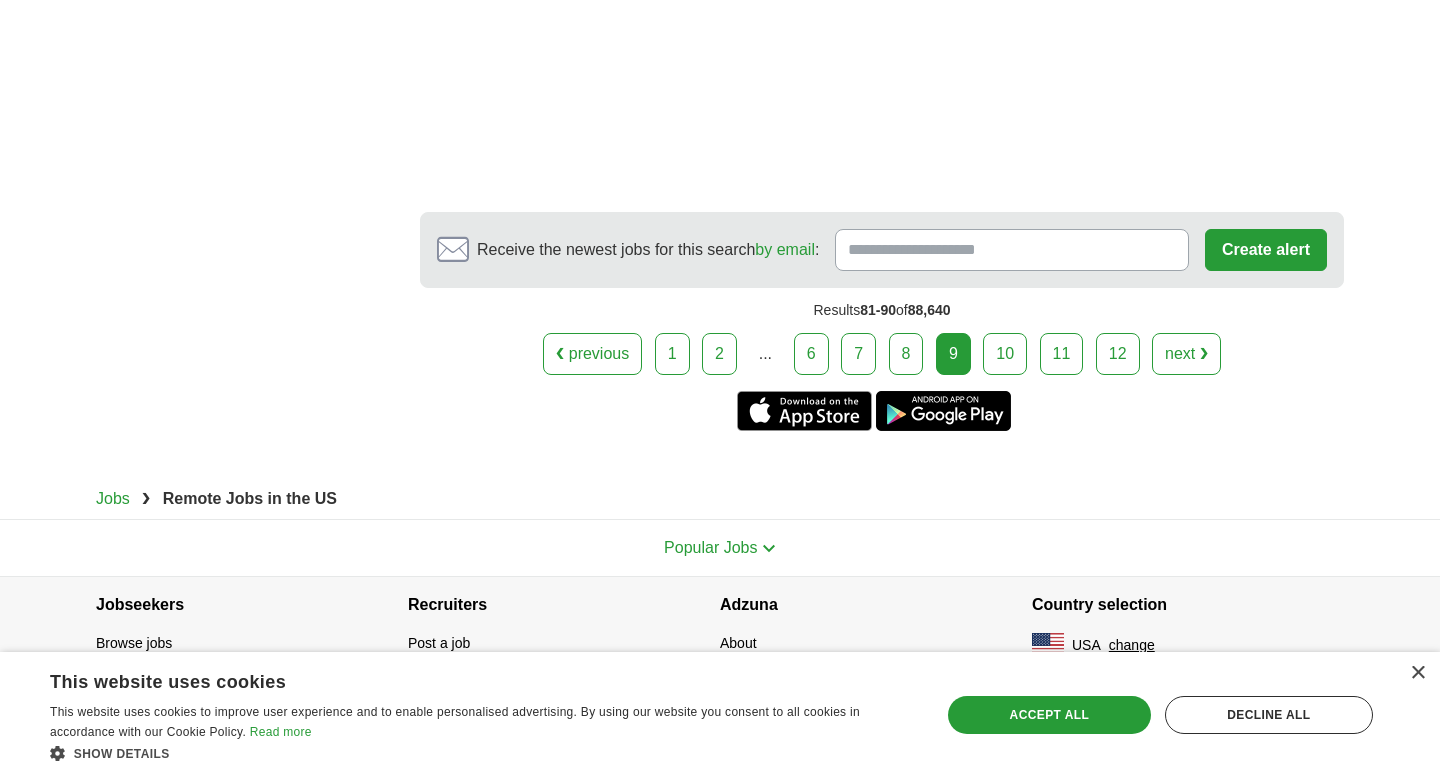 click on "10" at bounding box center [1005, 354] 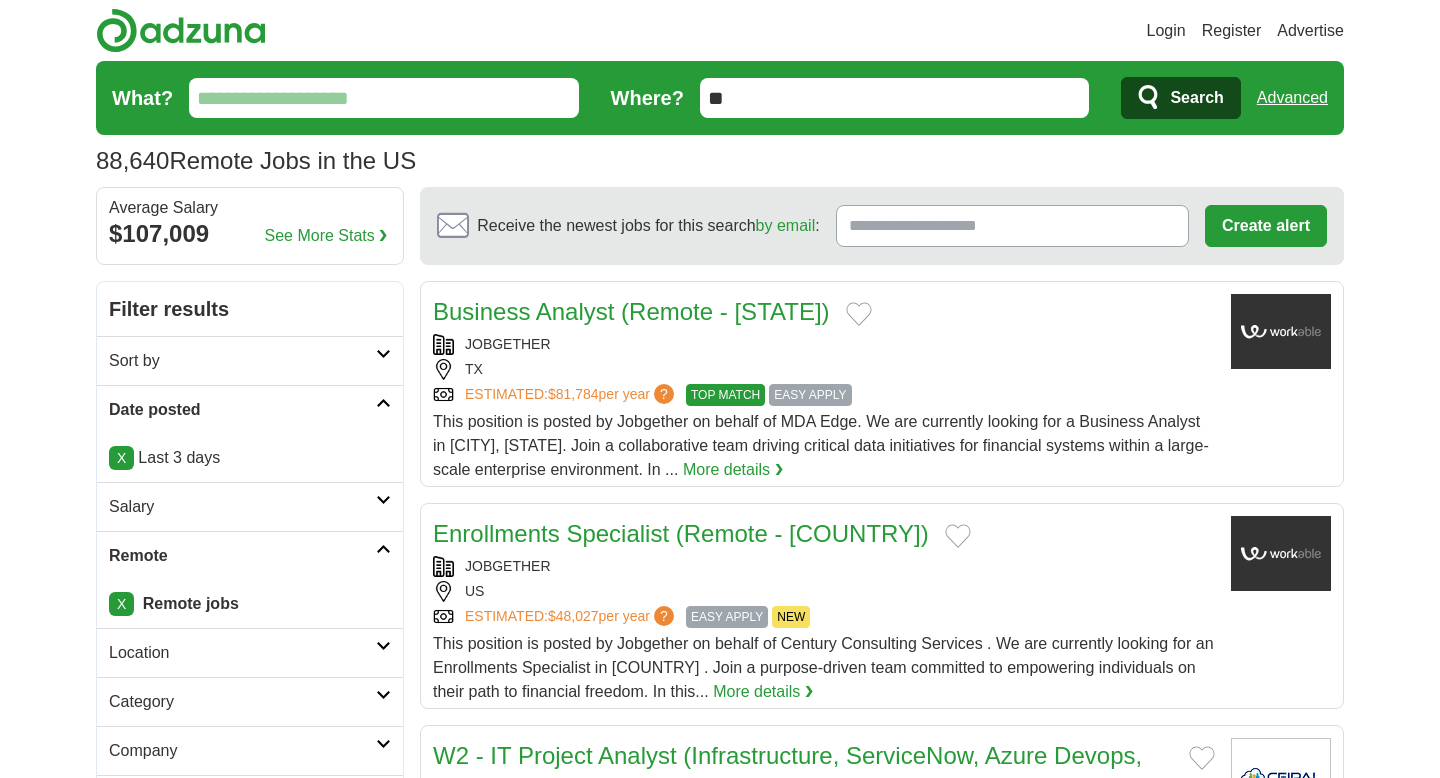 scroll, scrollTop: 0, scrollLeft: 0, axis: both 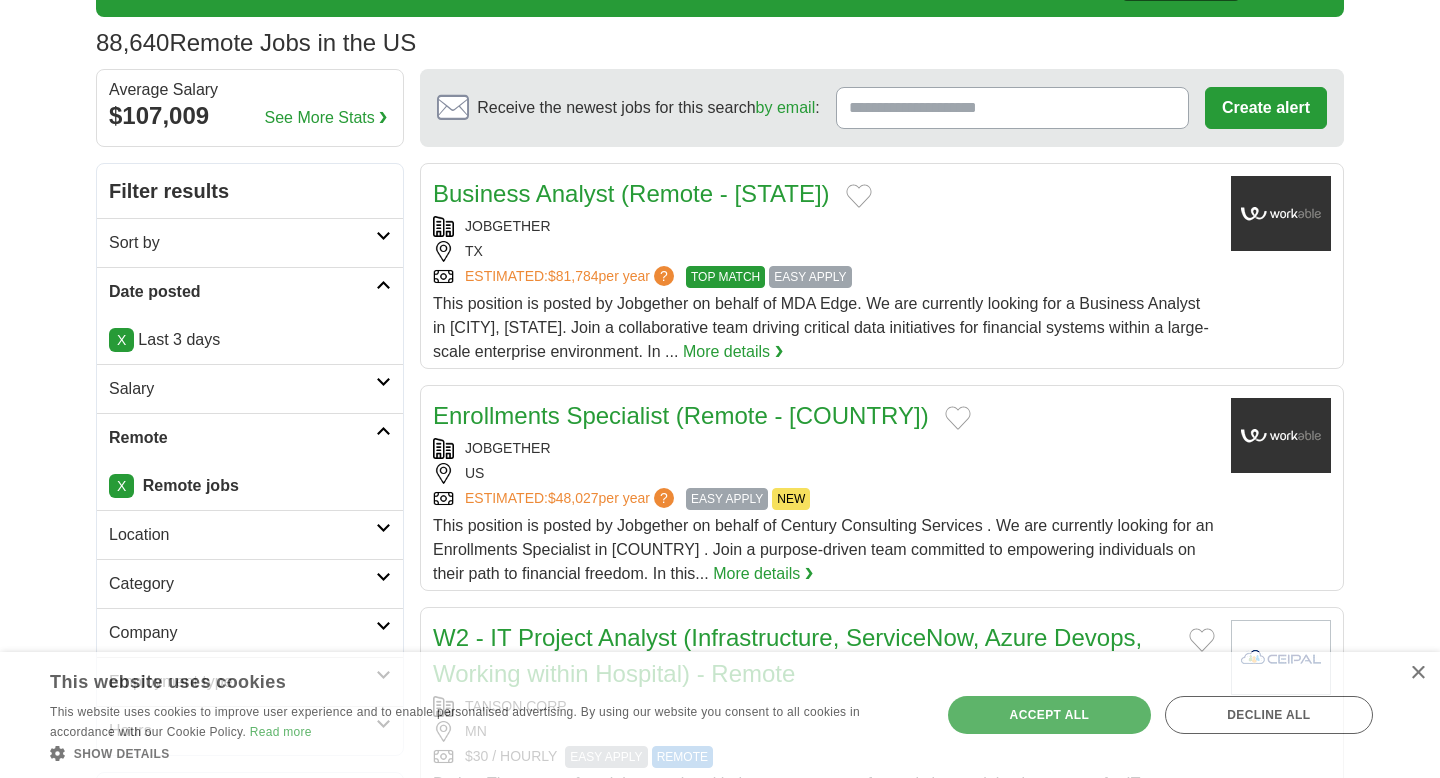 click on "Business Analyst (Remote - [STATE])" at bounding box center [631, 193] 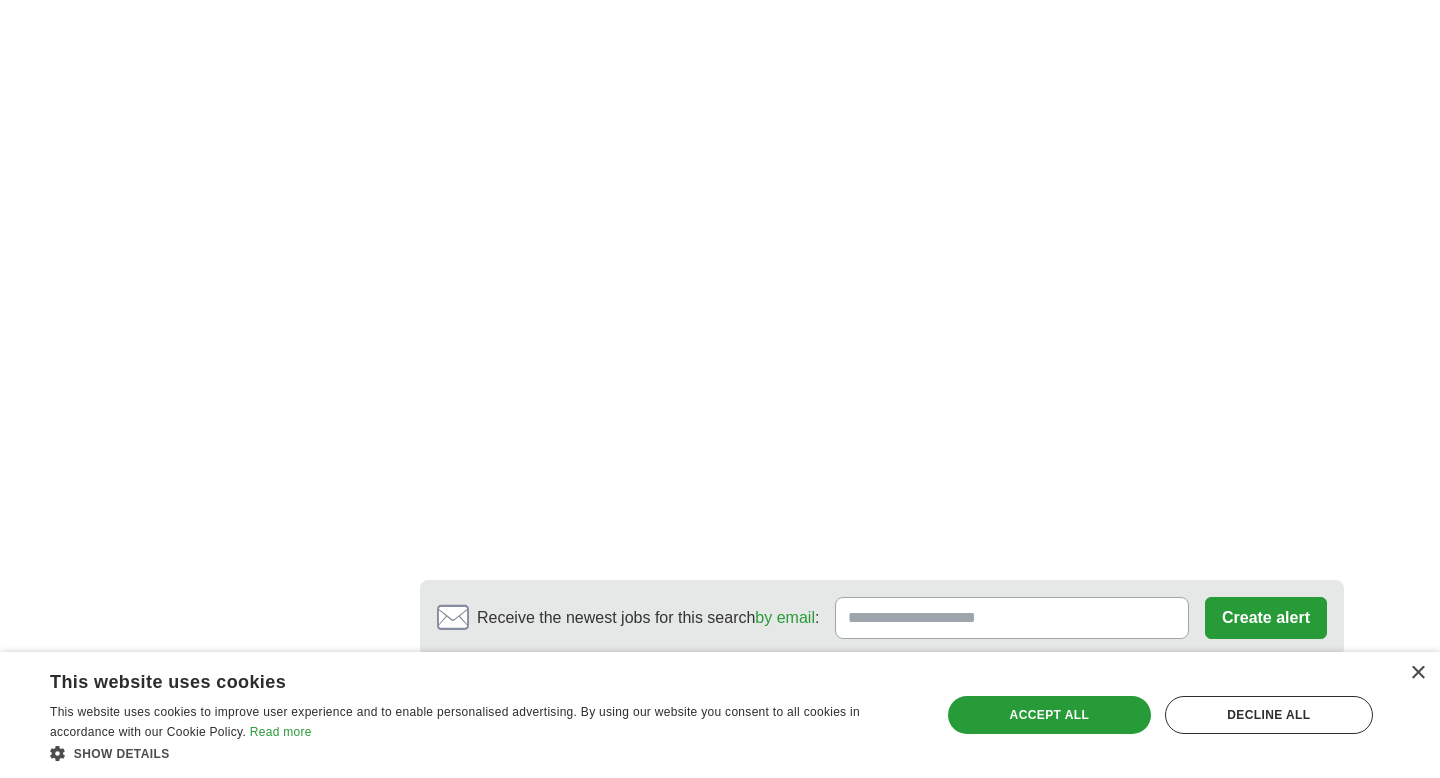 scroll, scrollTop: 3191, scrollLeft: 0, axis: vertical 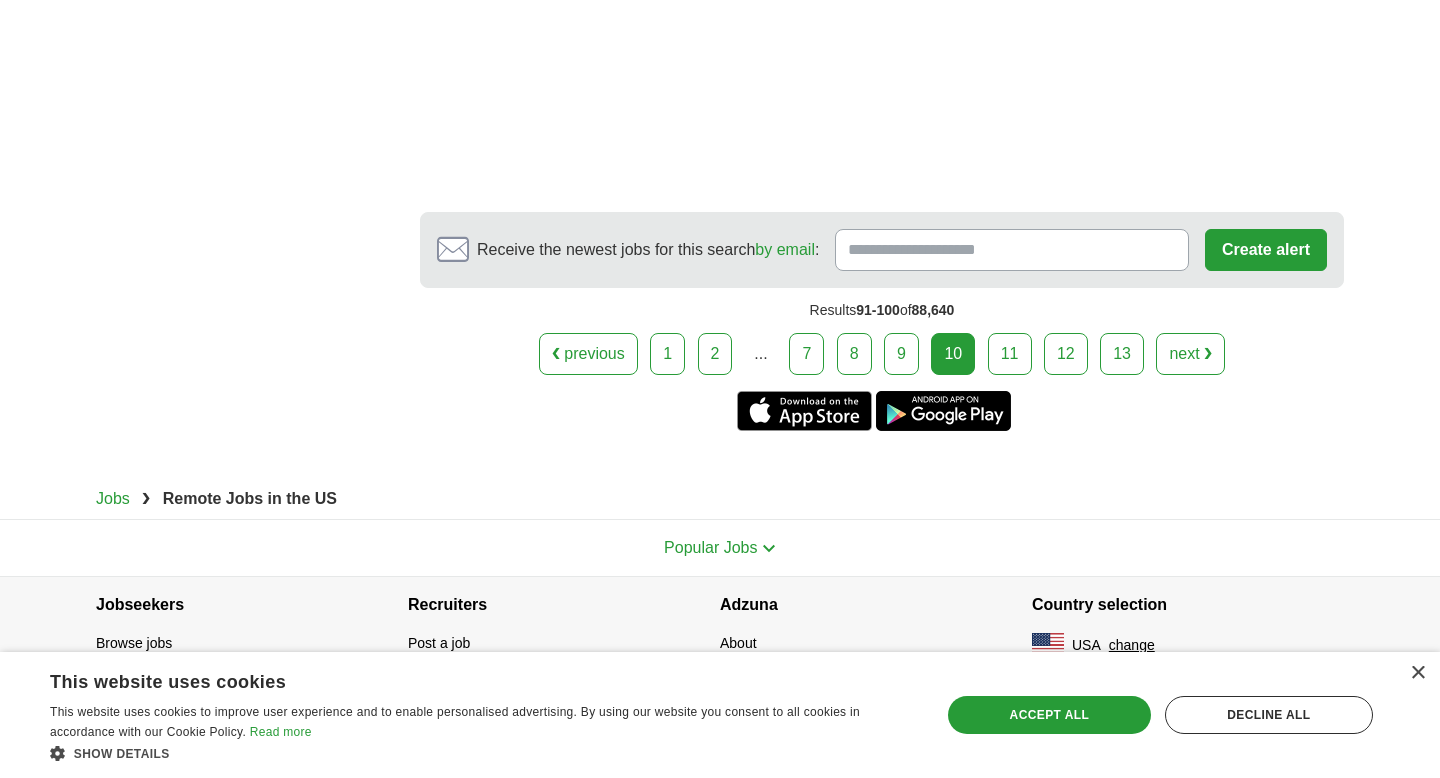 click on "11" at bounding box center [1010, 354] 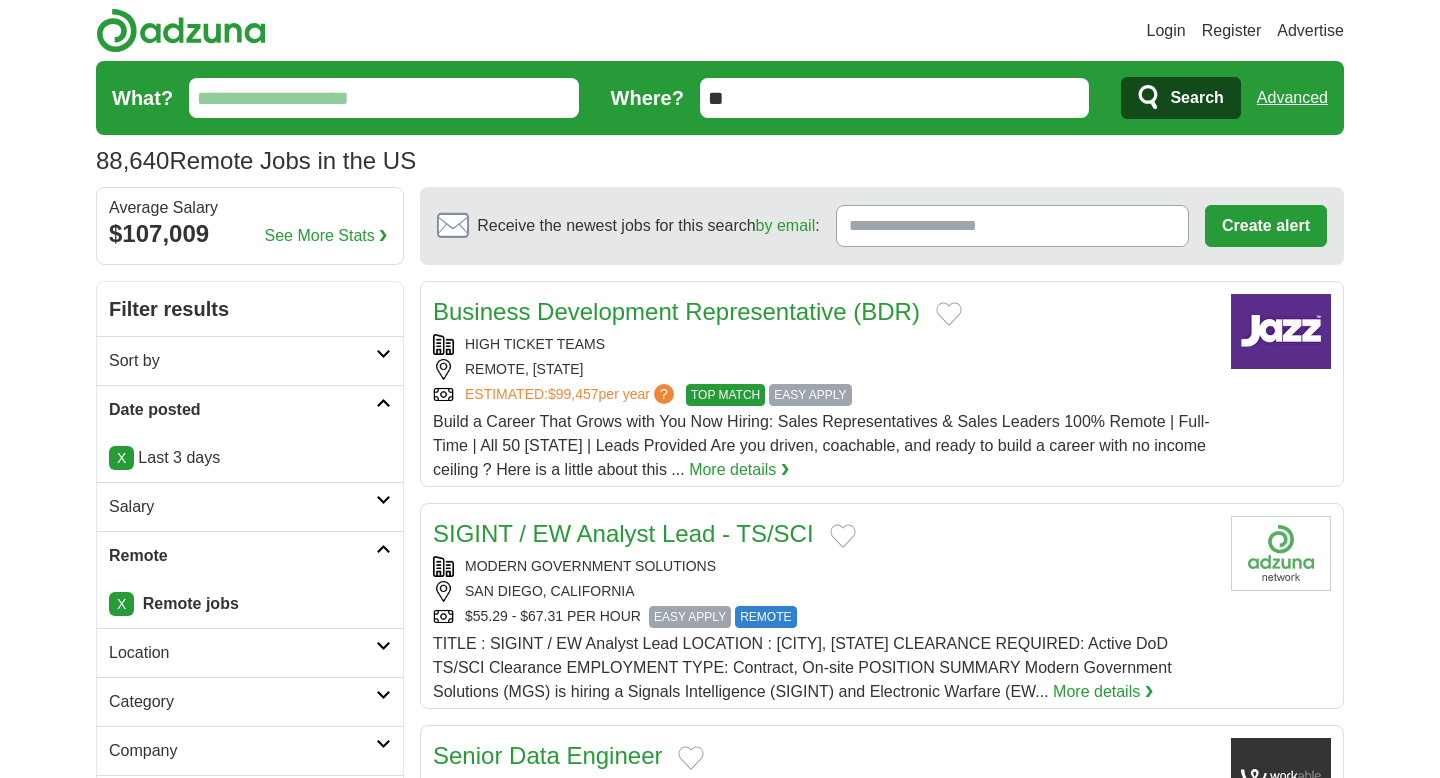 scroll, scrollTop: 0, scrollLeft: 0, axis: both 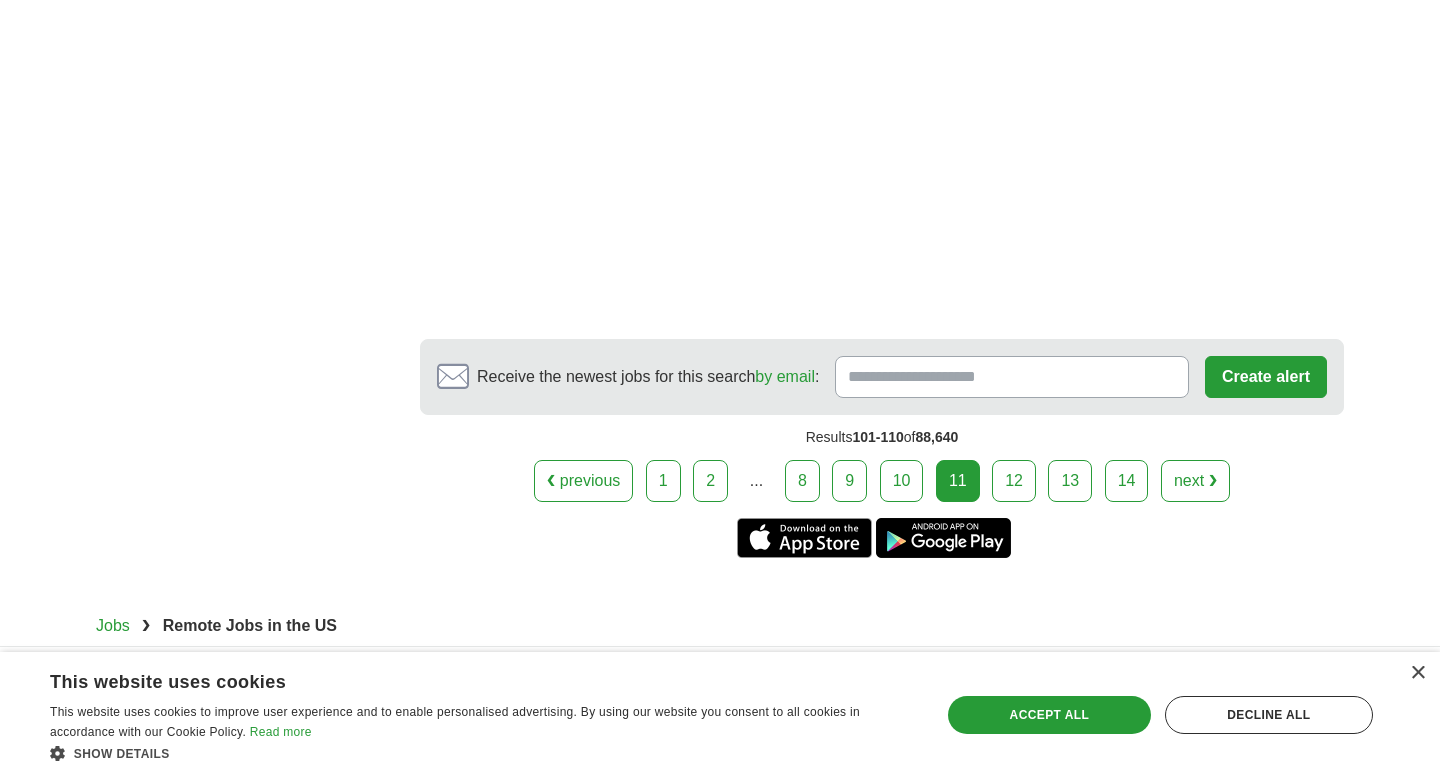 click on "12" at bounding box center (1014, 481) 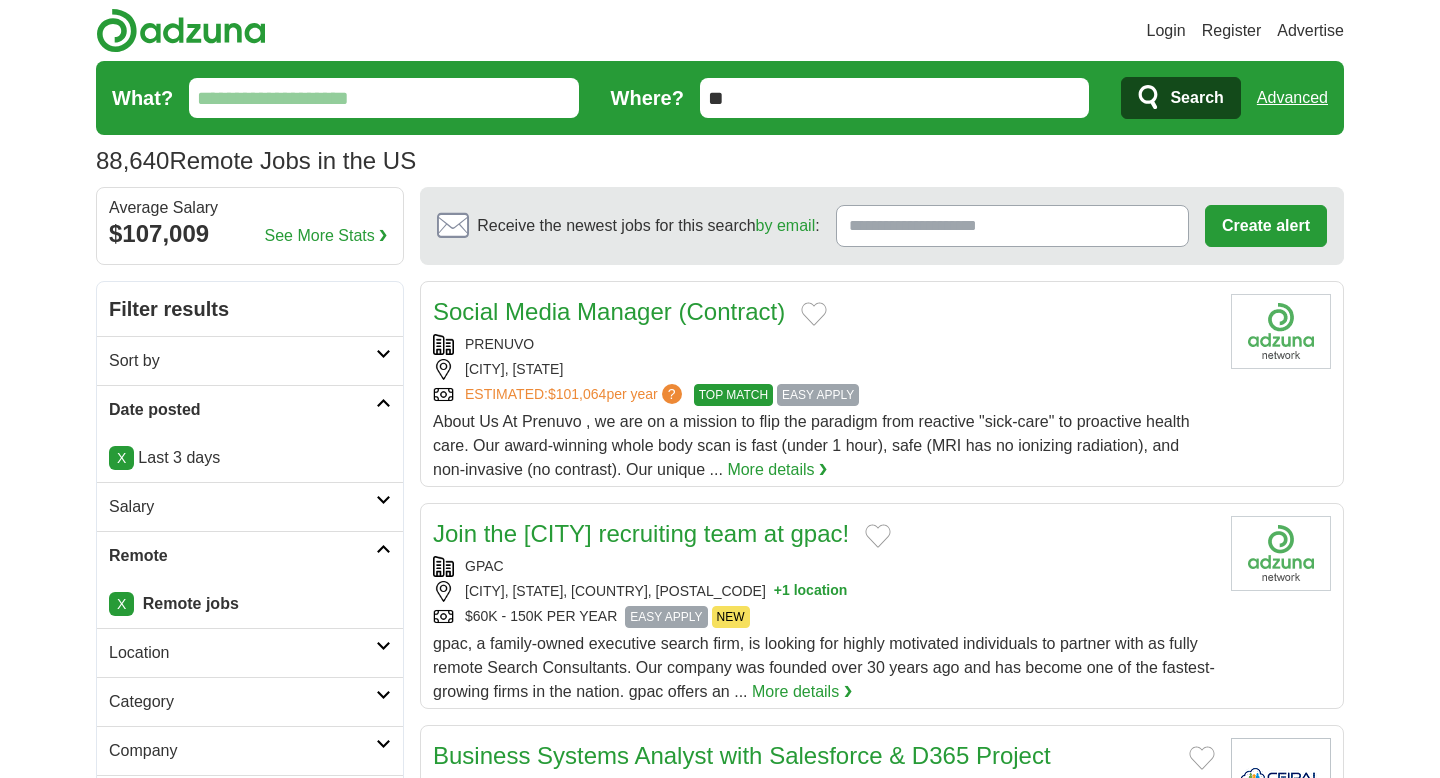 scroll, scrollTop: 0, scrollLeft: 0, axis: both 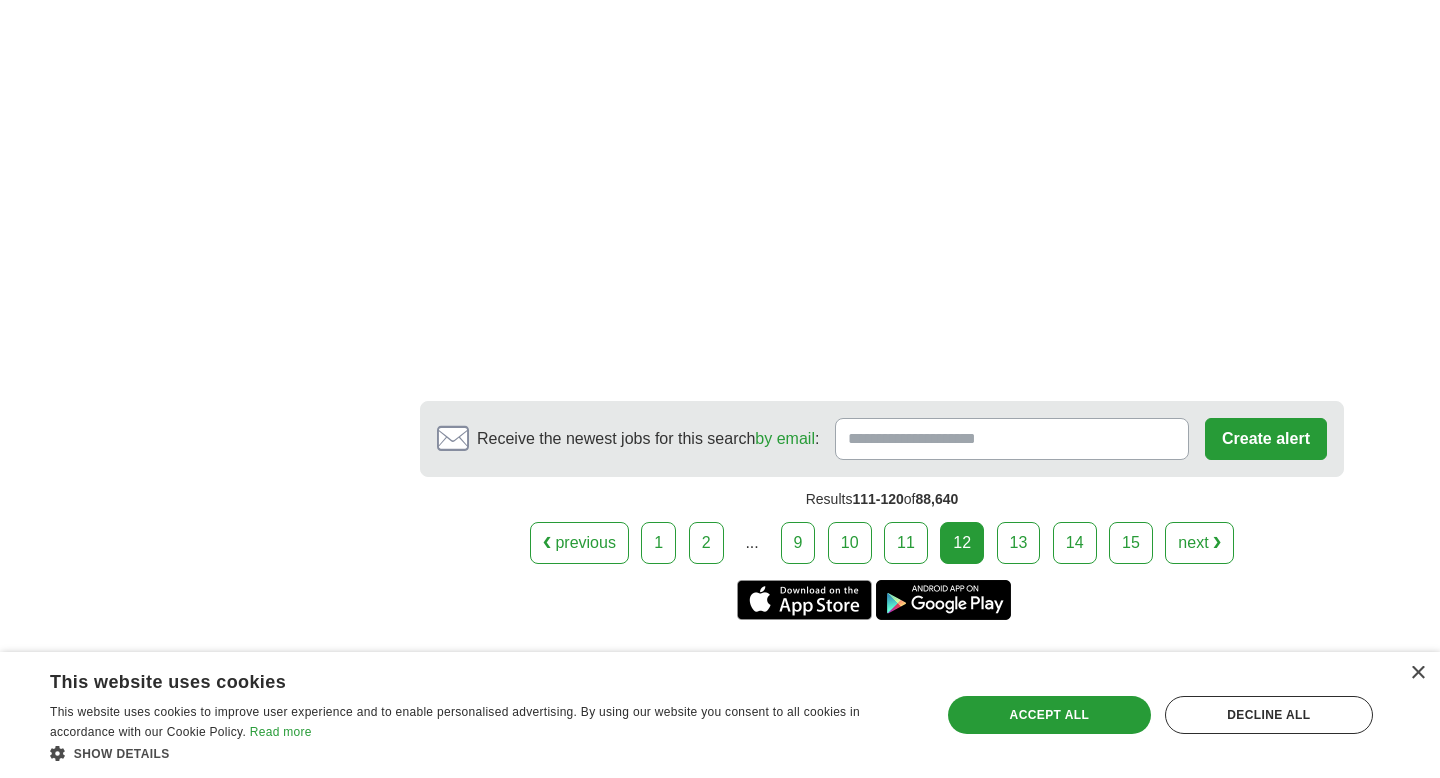 click on "13" at bounding box center (1019, 543) 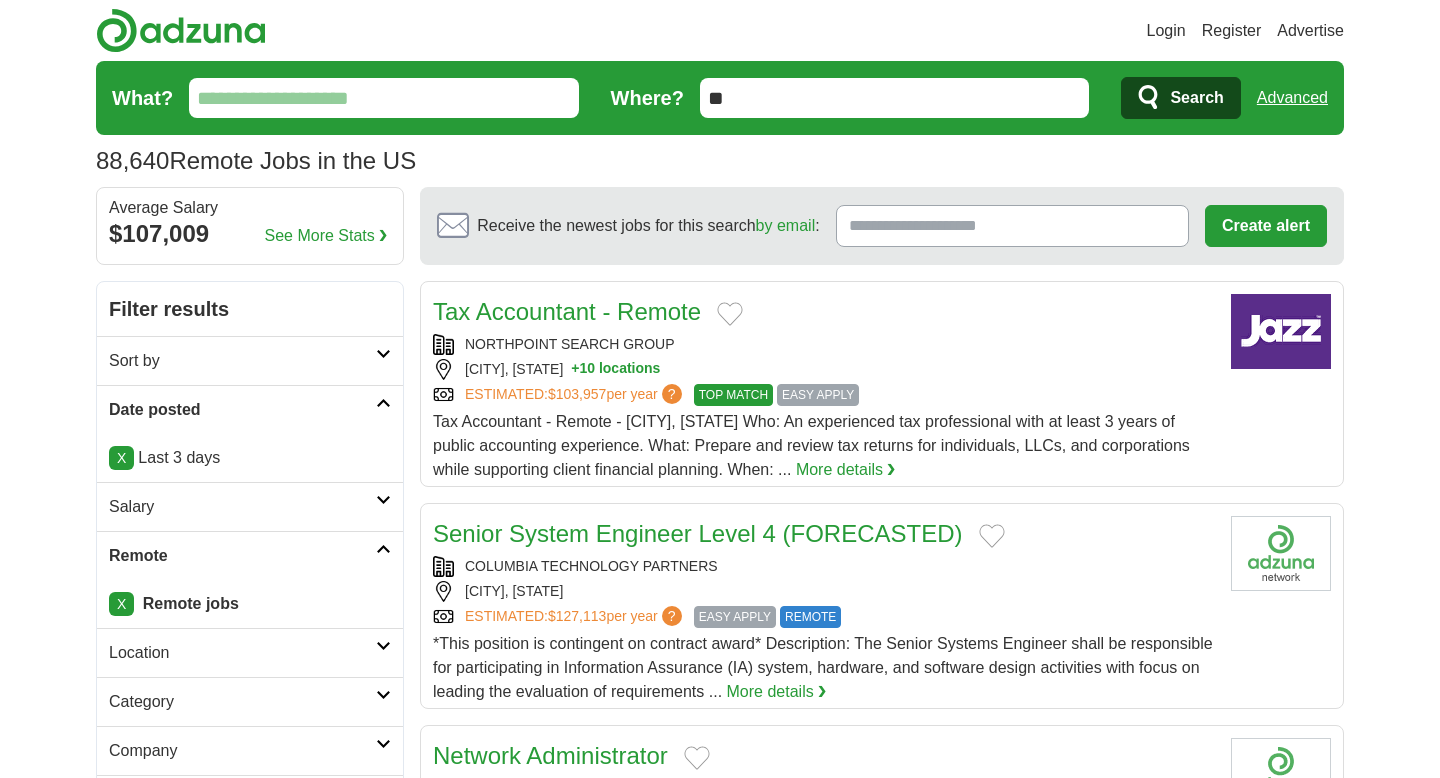 scroll, scrollTop: 0, scrollLeft: 0, axis: both 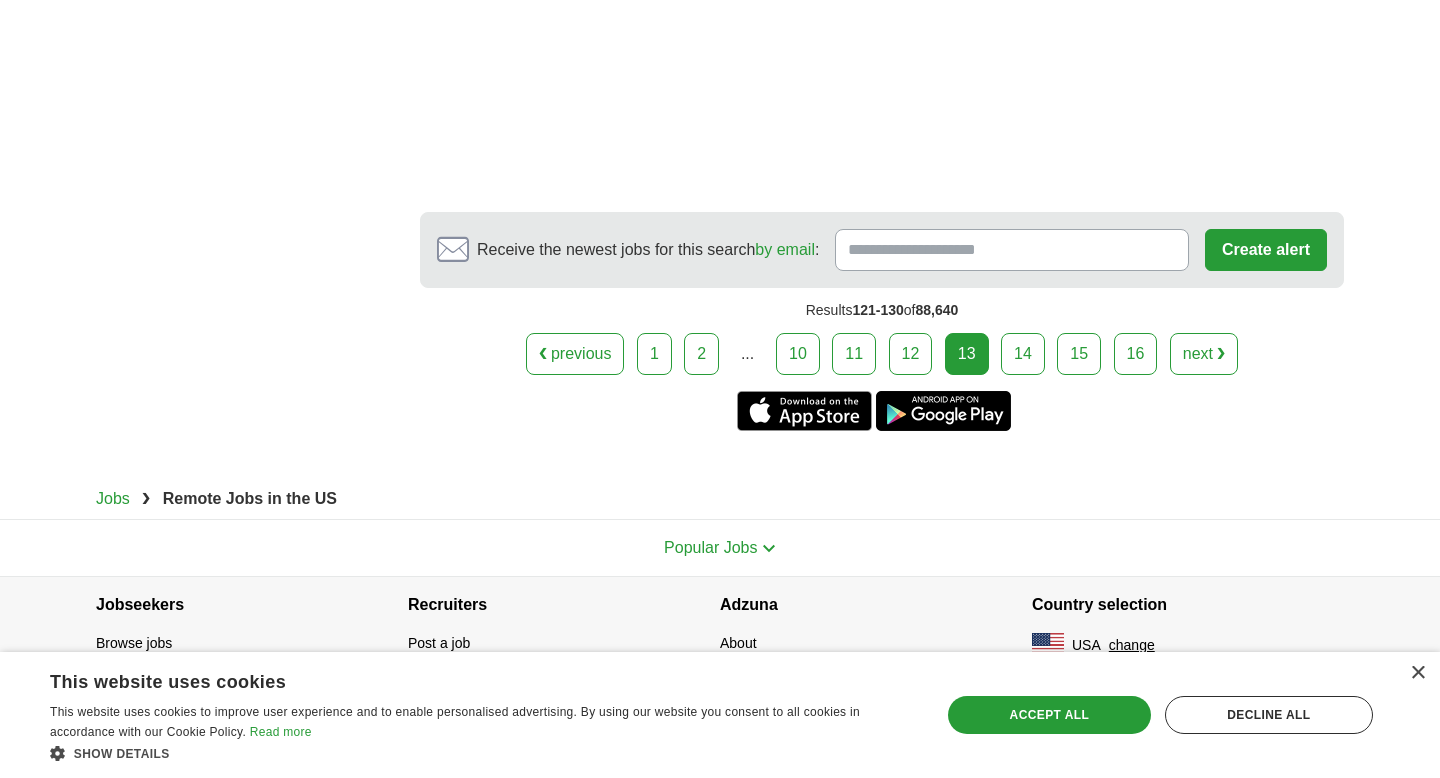 click on "14" at bounding box center [1023, 354] 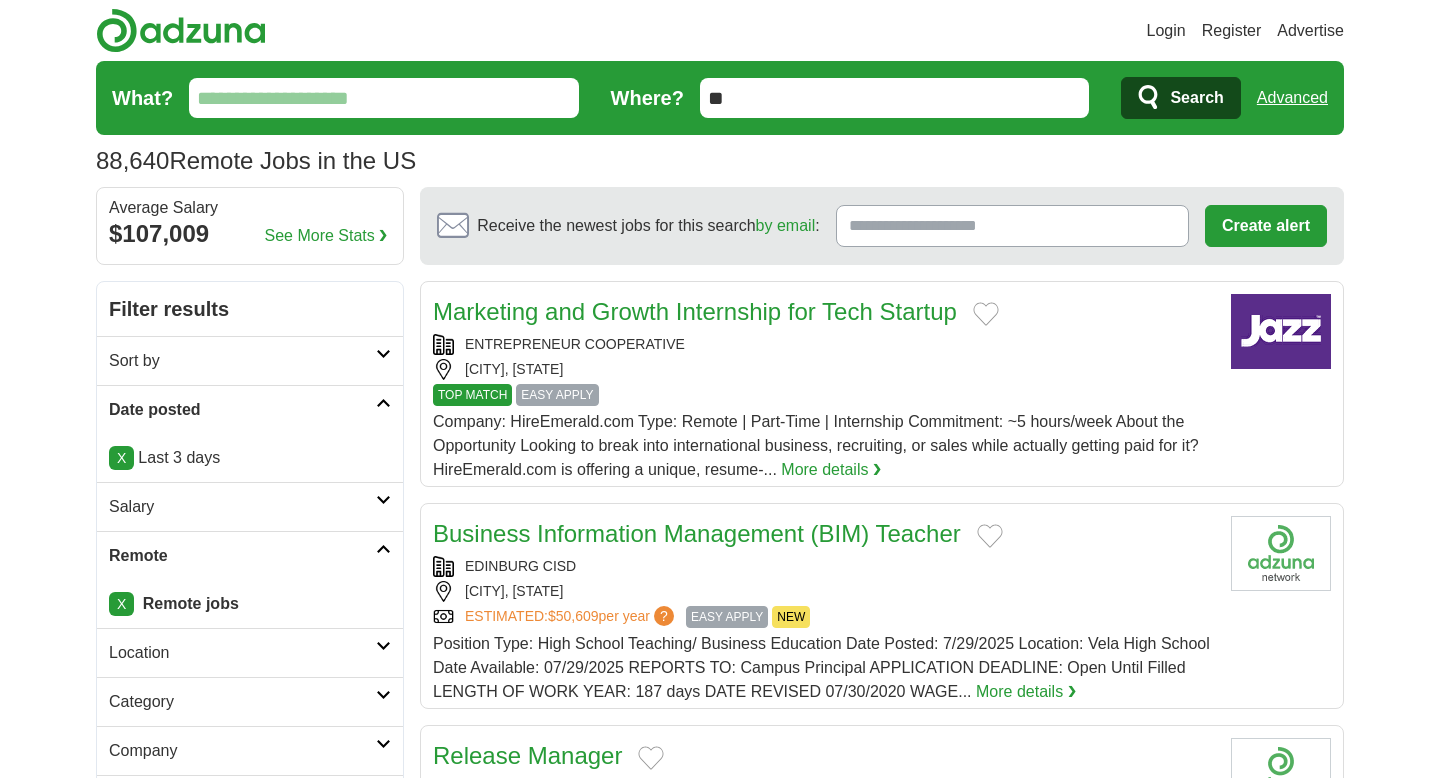scroll, scrollTop: 0, scrollLeft: 0, axis: both 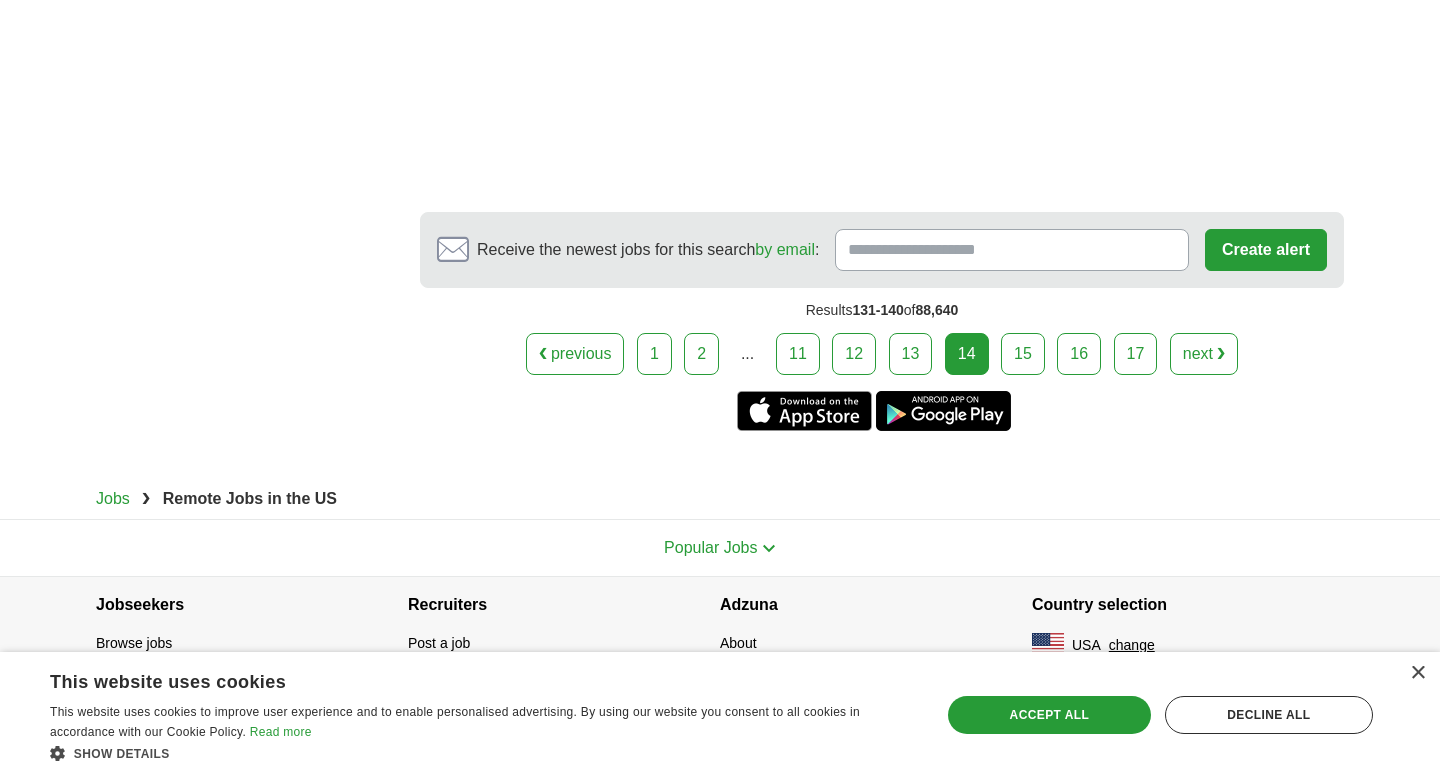 click on "Marketing and Growth Internship for Tech Startup
ENTREPRENEUR COOPERATIVE
AUSTIN, TEXAS
TOP MATCH EASY APPLY
Company: HireEmerald.com Type: Remote | Part-Time | Internship Commitment: ~5 hours/week About the Opportunity Looking to break into international business, recruiting, or sales while actually getting paid for it? HireEmerald.com is offering a unique, resume-...
More details ❯" at bounding box center [882, -1338] 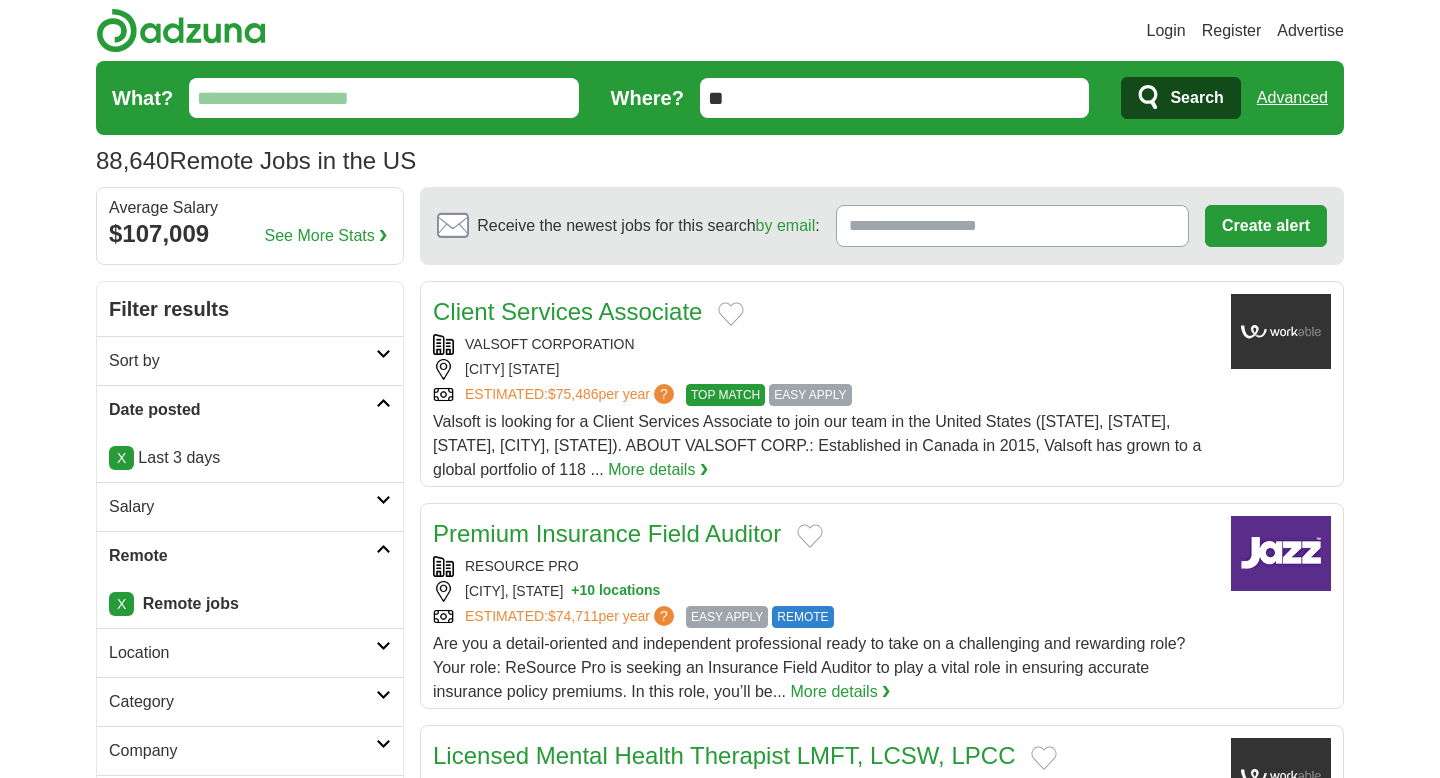 scroll, scrollTop: 0, scrollLeft: 0, axis: both 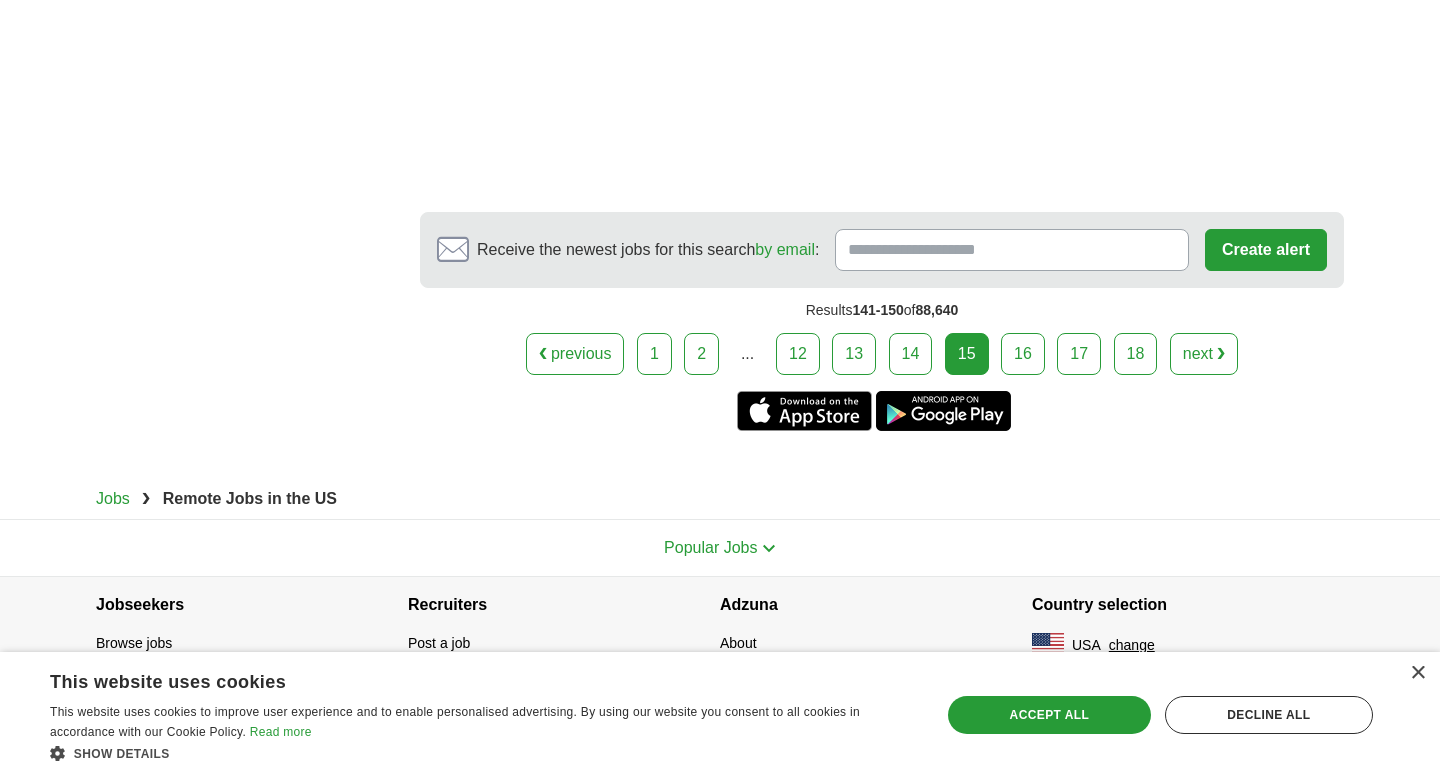 click on "16" at bounding box center (1023, 354) 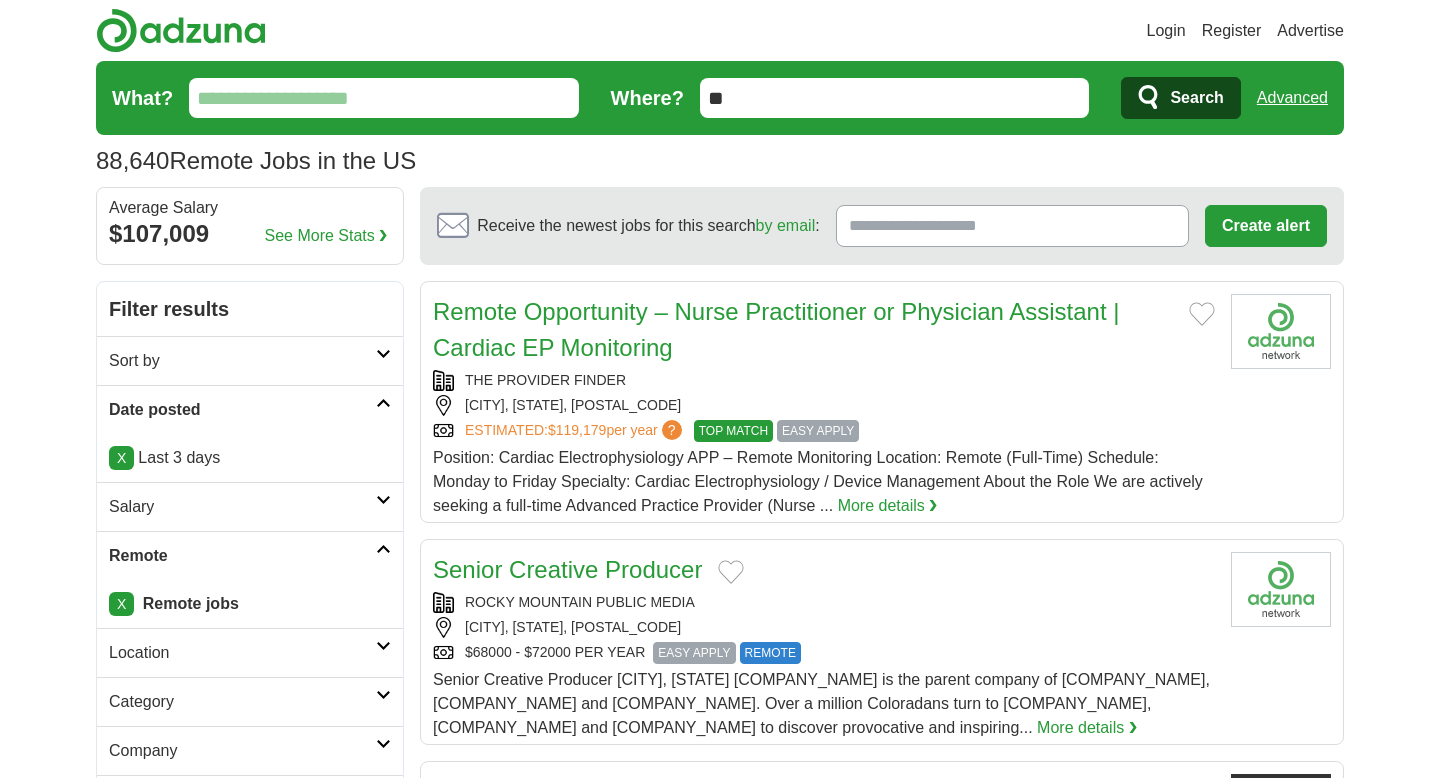 scroll, scrollTop: 0, scrollLeft: 0, axis: both 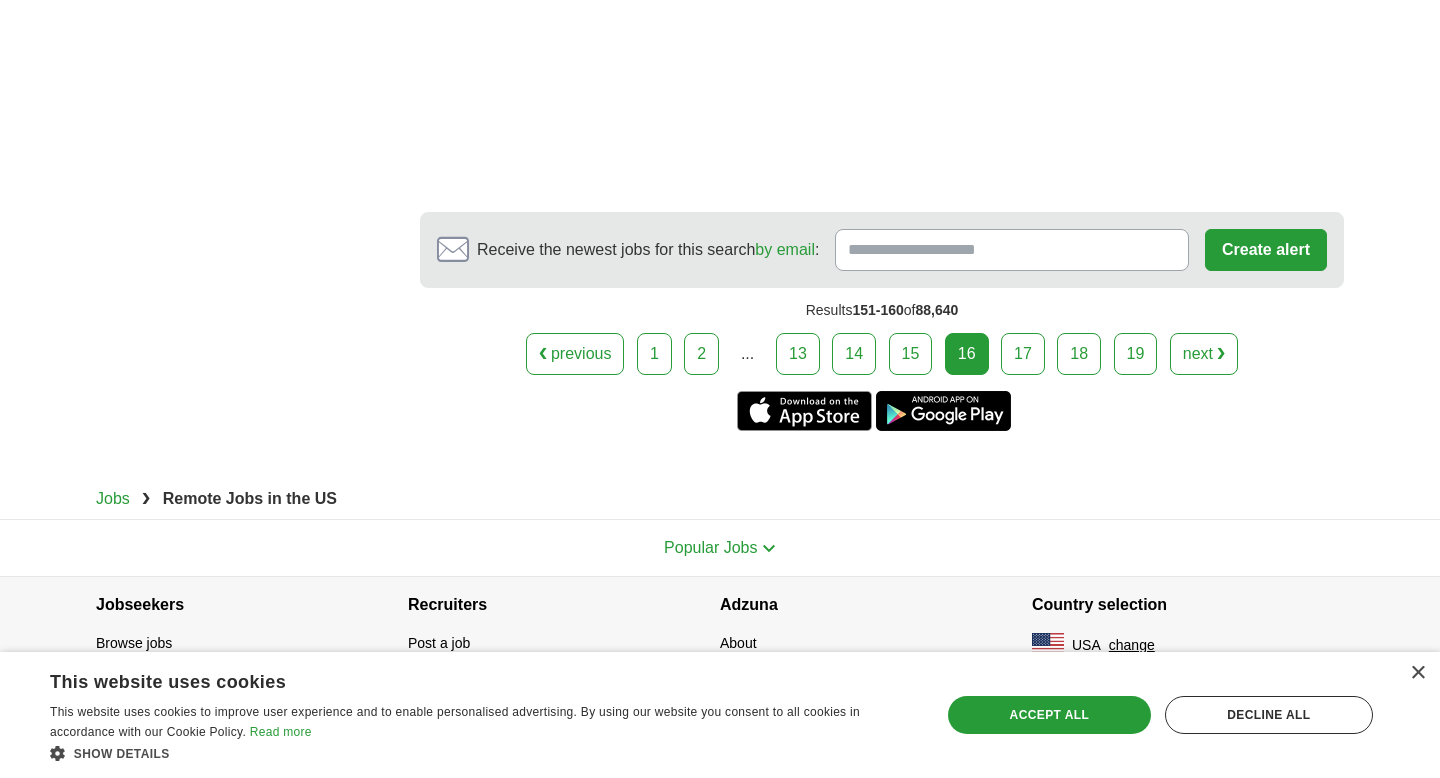 click on "17" at bounding box center [1023, 354] 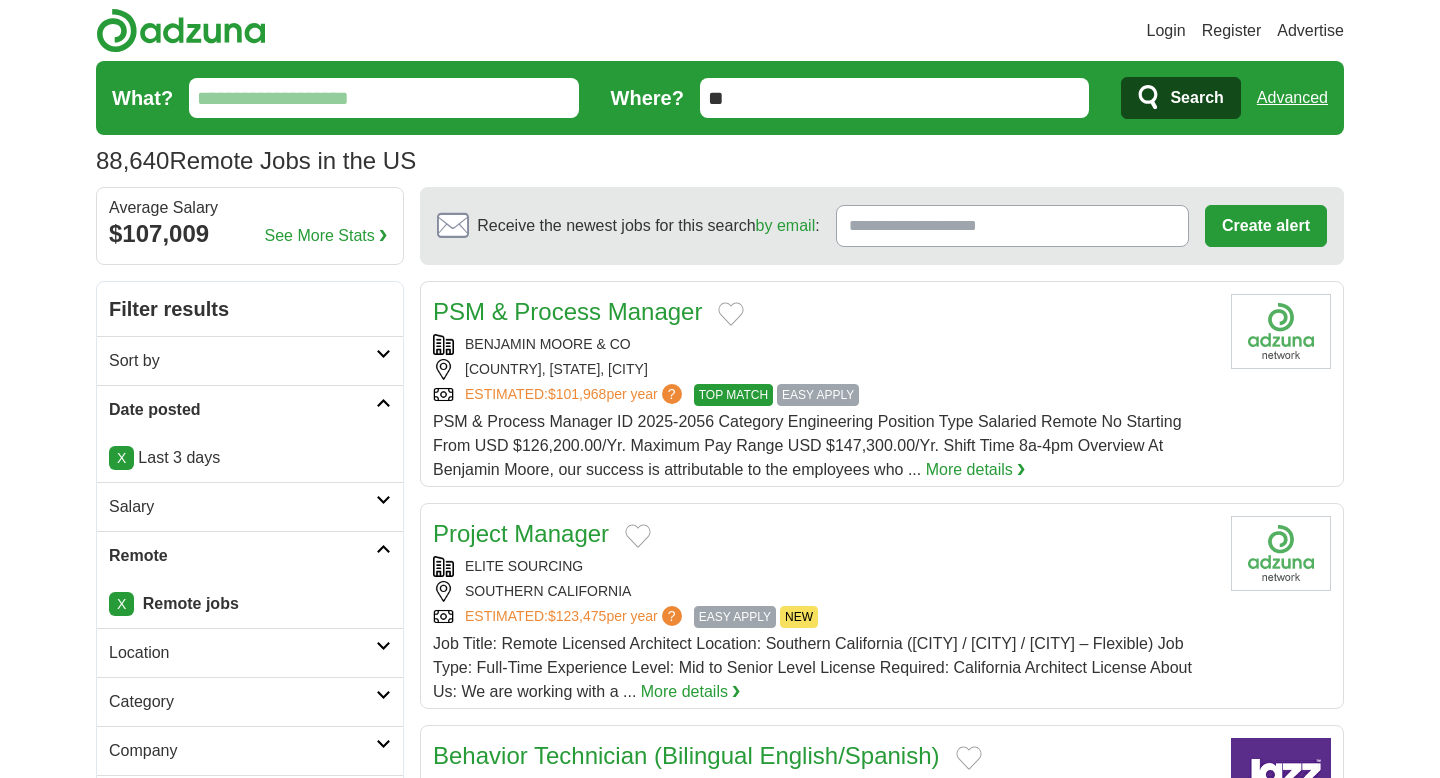 scroll, scrollTop: 0, scrollLeft: 0, axis: both 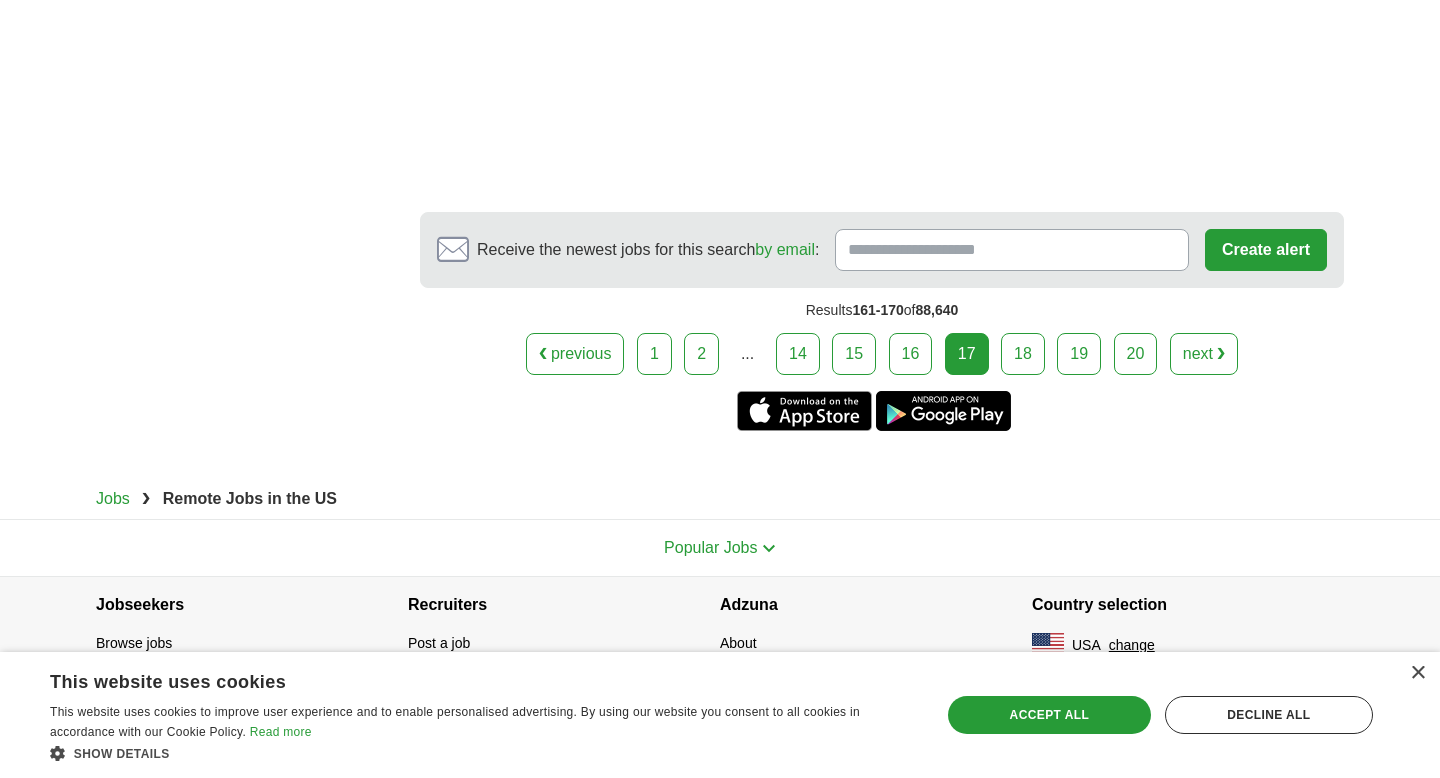 click on "18" at bounding box center (1023, 354) 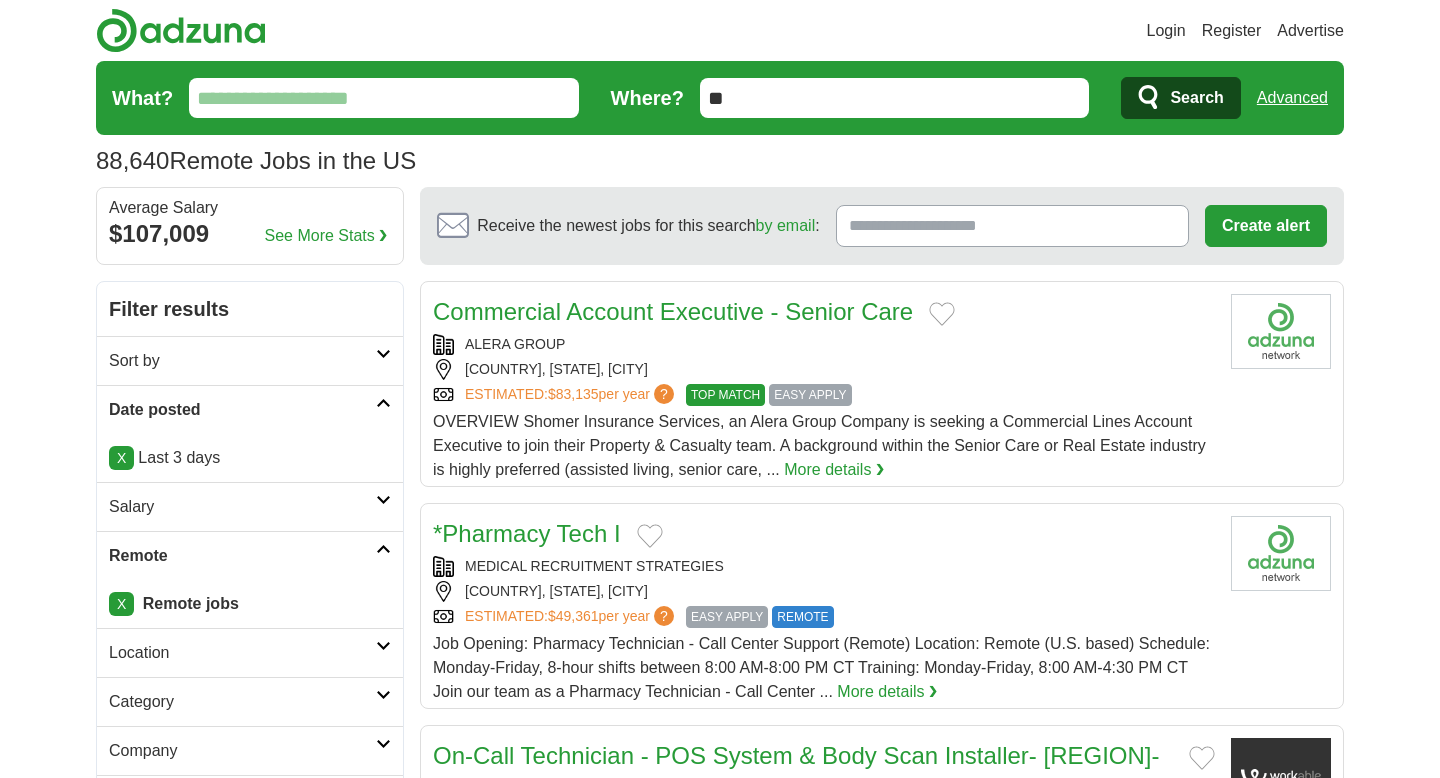 scroll, scrollTop: 0, scrollLeft: 0, axis: both 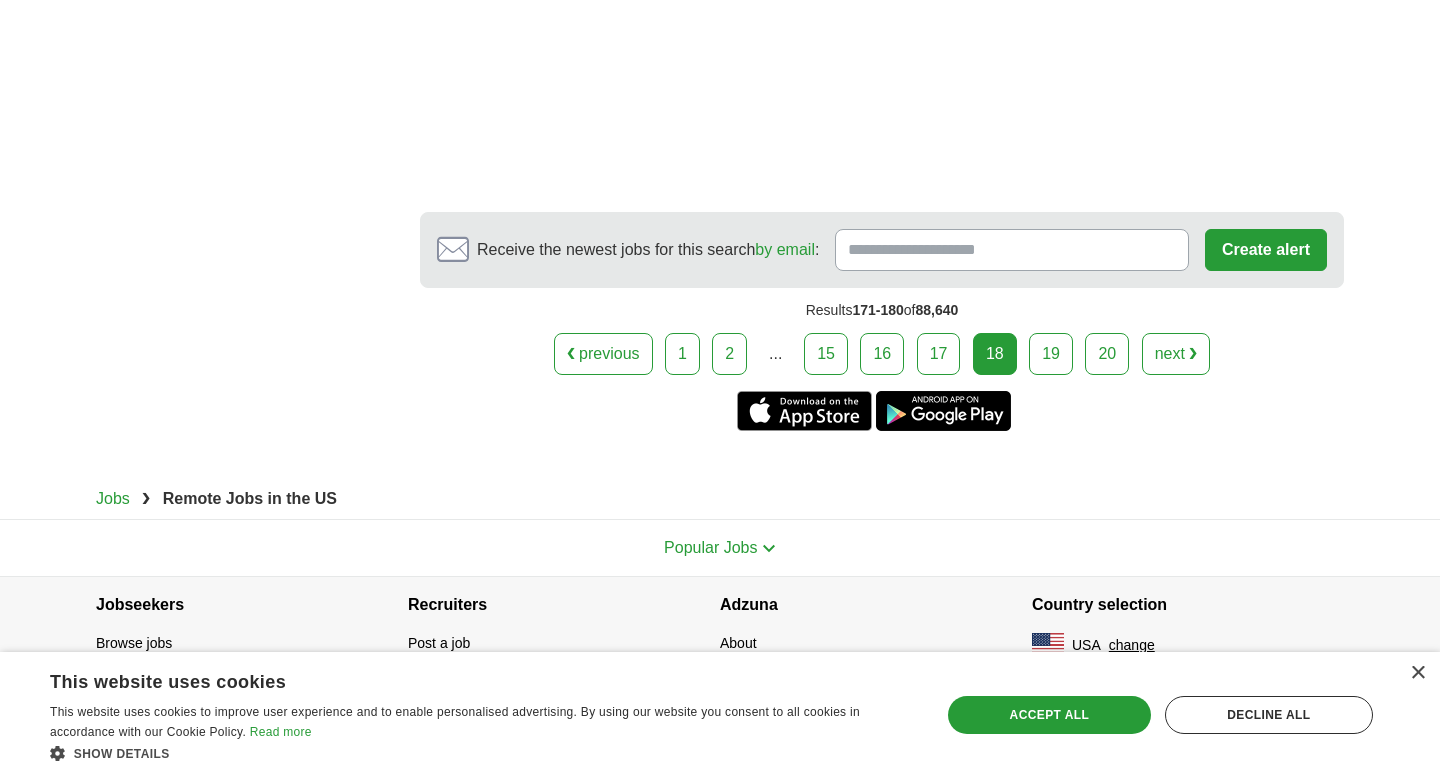click on "19" at bounding box center (1051, 354) 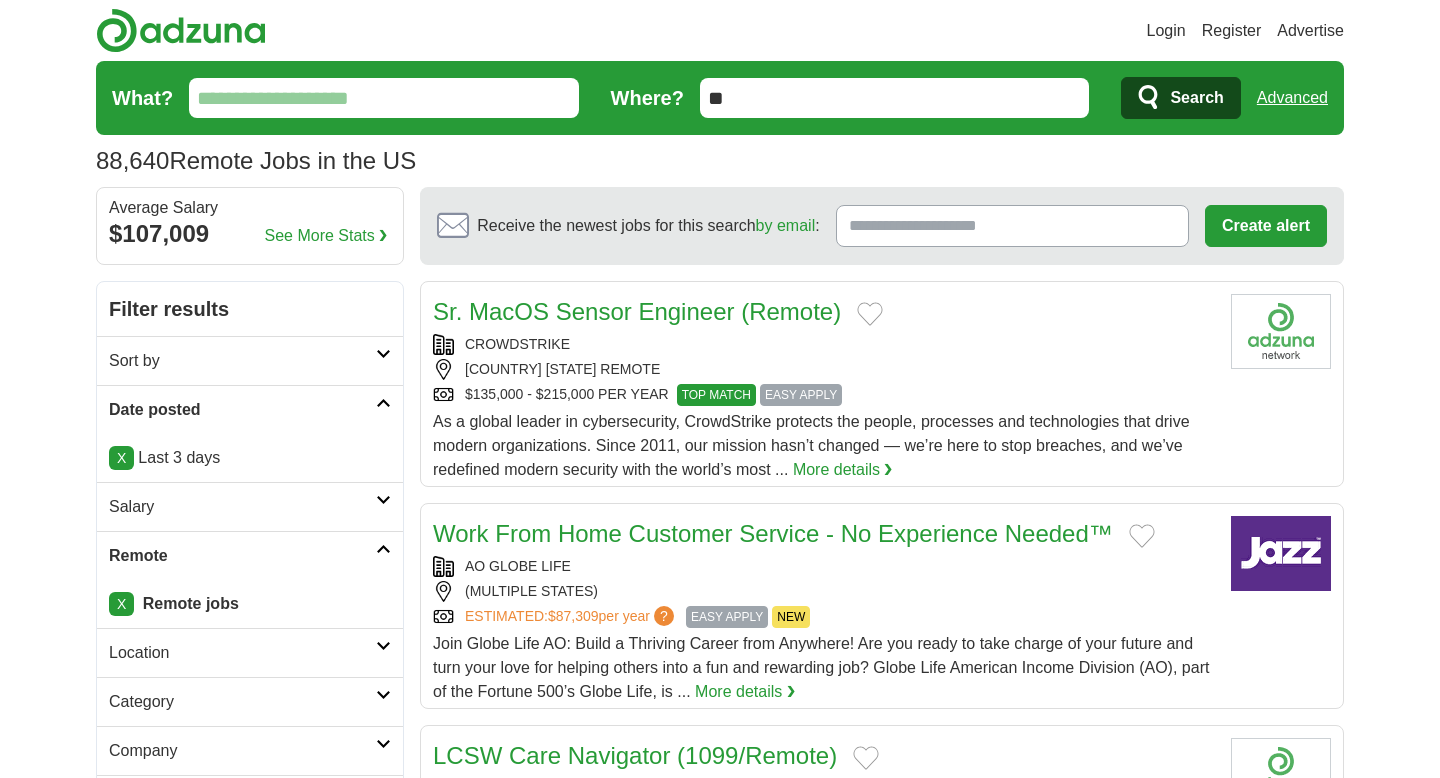 scroll, scrollTop: 0, scrollLeft: 0, axis: both 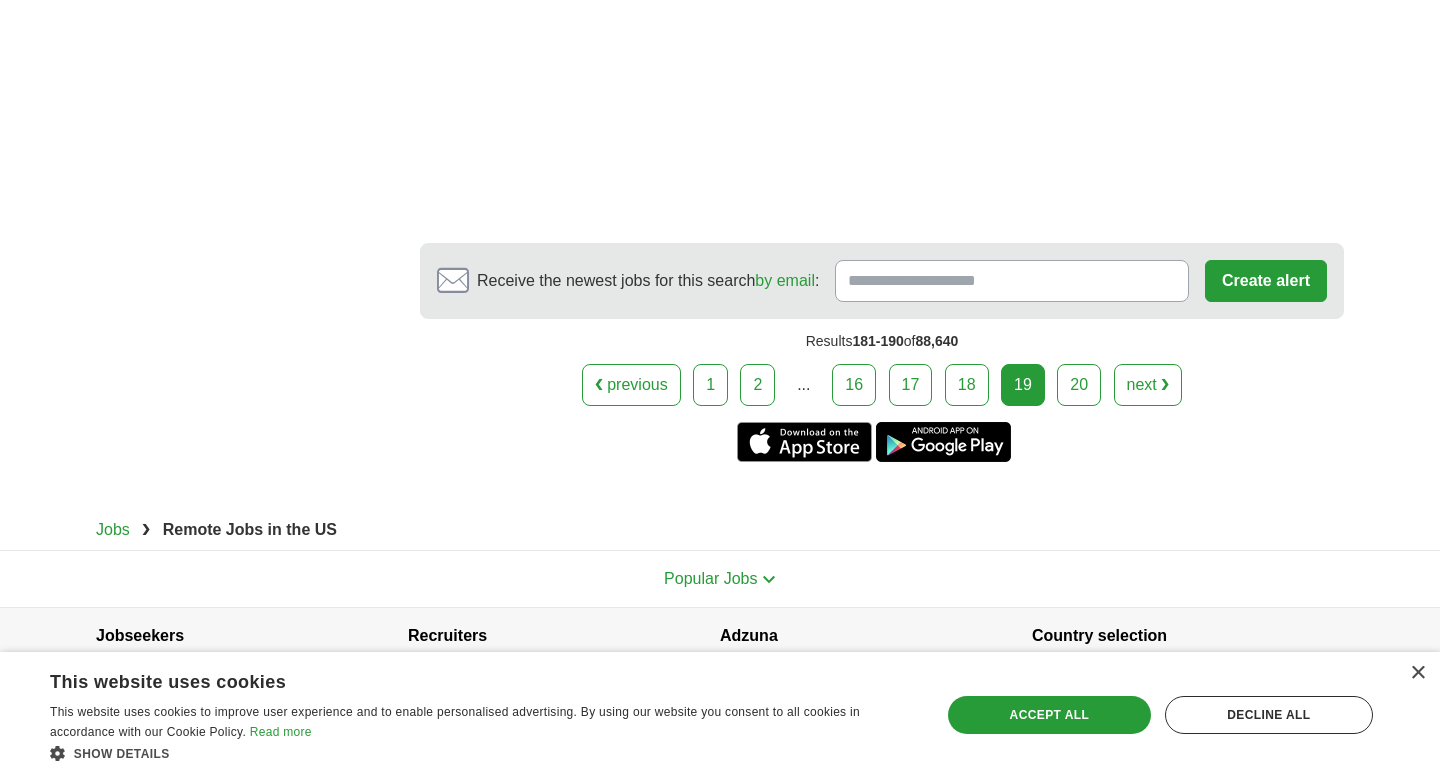 click on "20" at bounding box center (1079, 385) 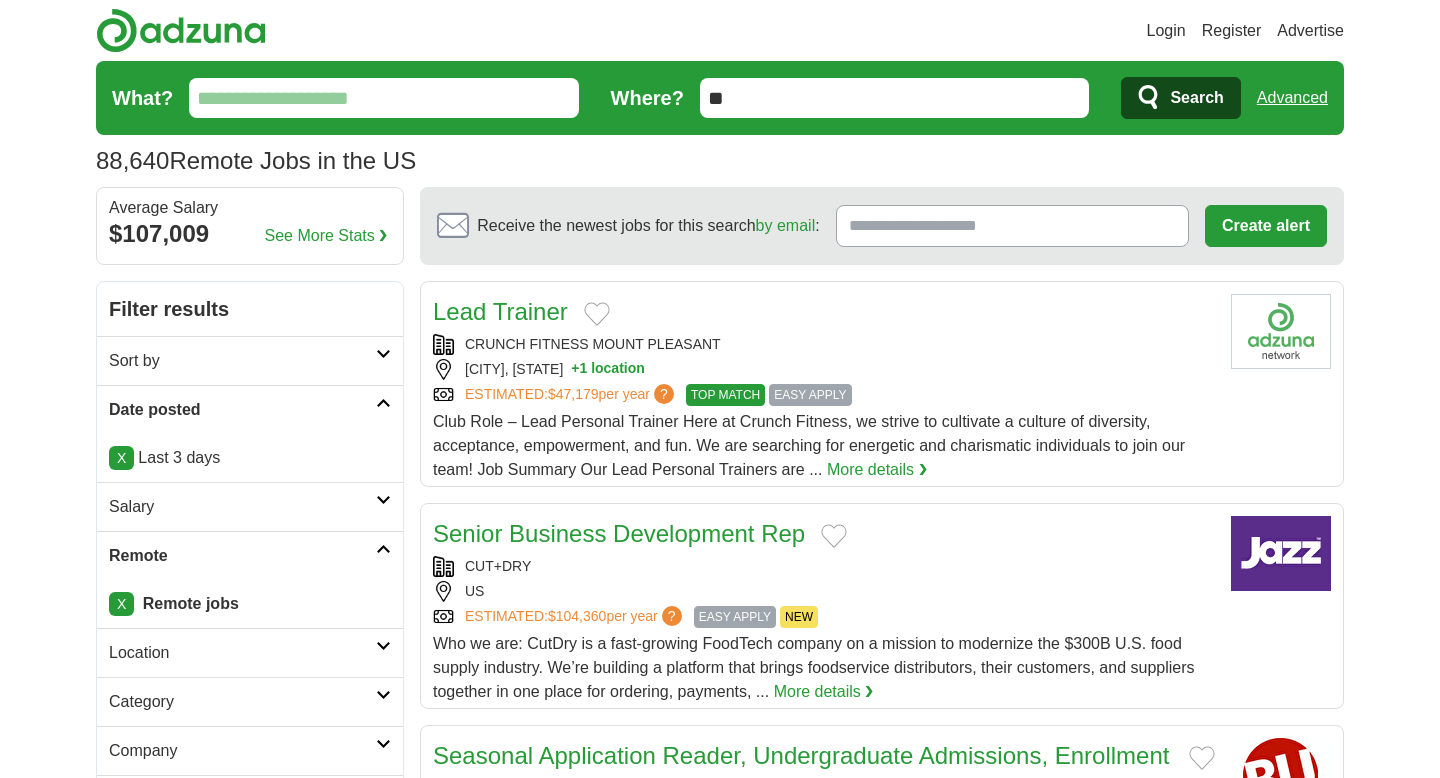 scroll, scrollTop: 0, scrollLeft: 0, axis: both 